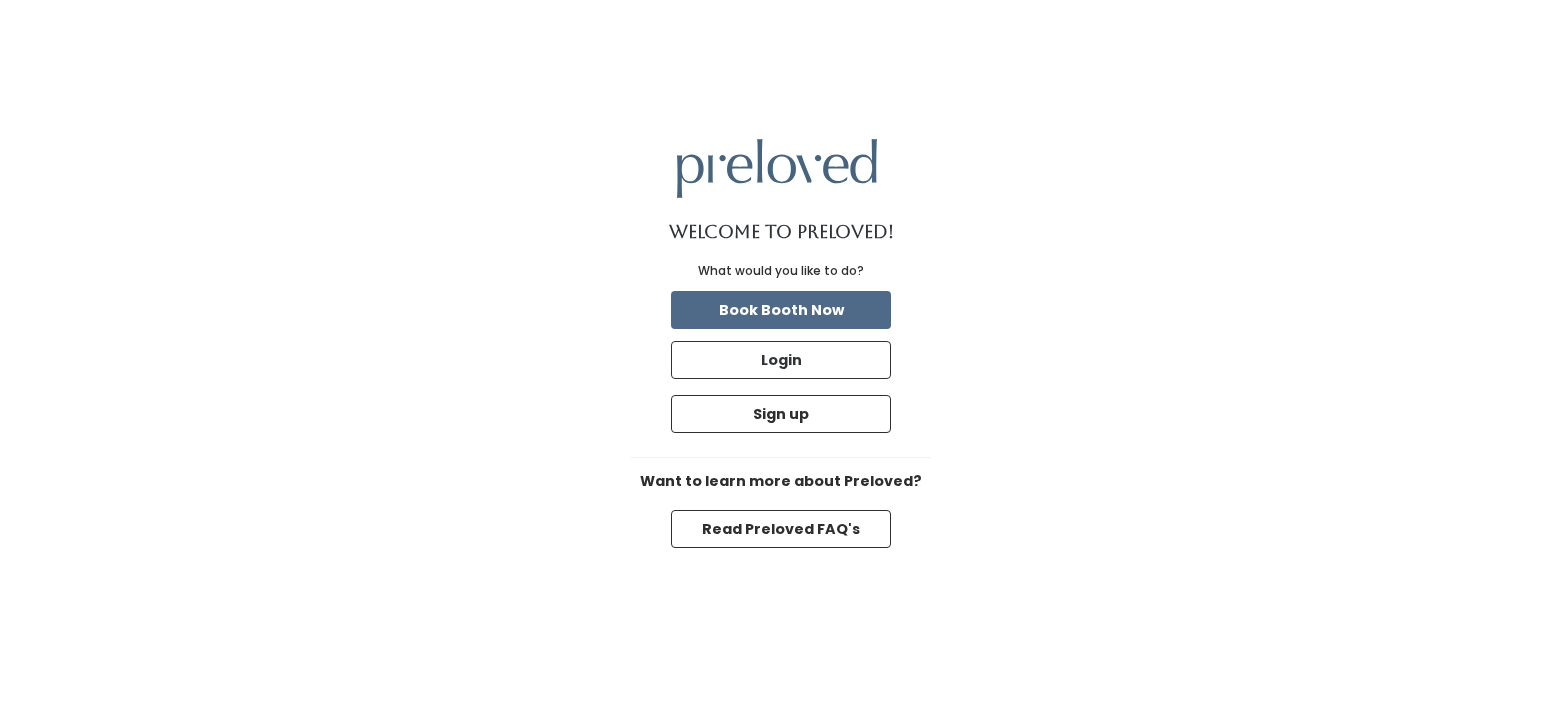 scroll, scrollTop: 0, scrollLeft: 0, axis: both 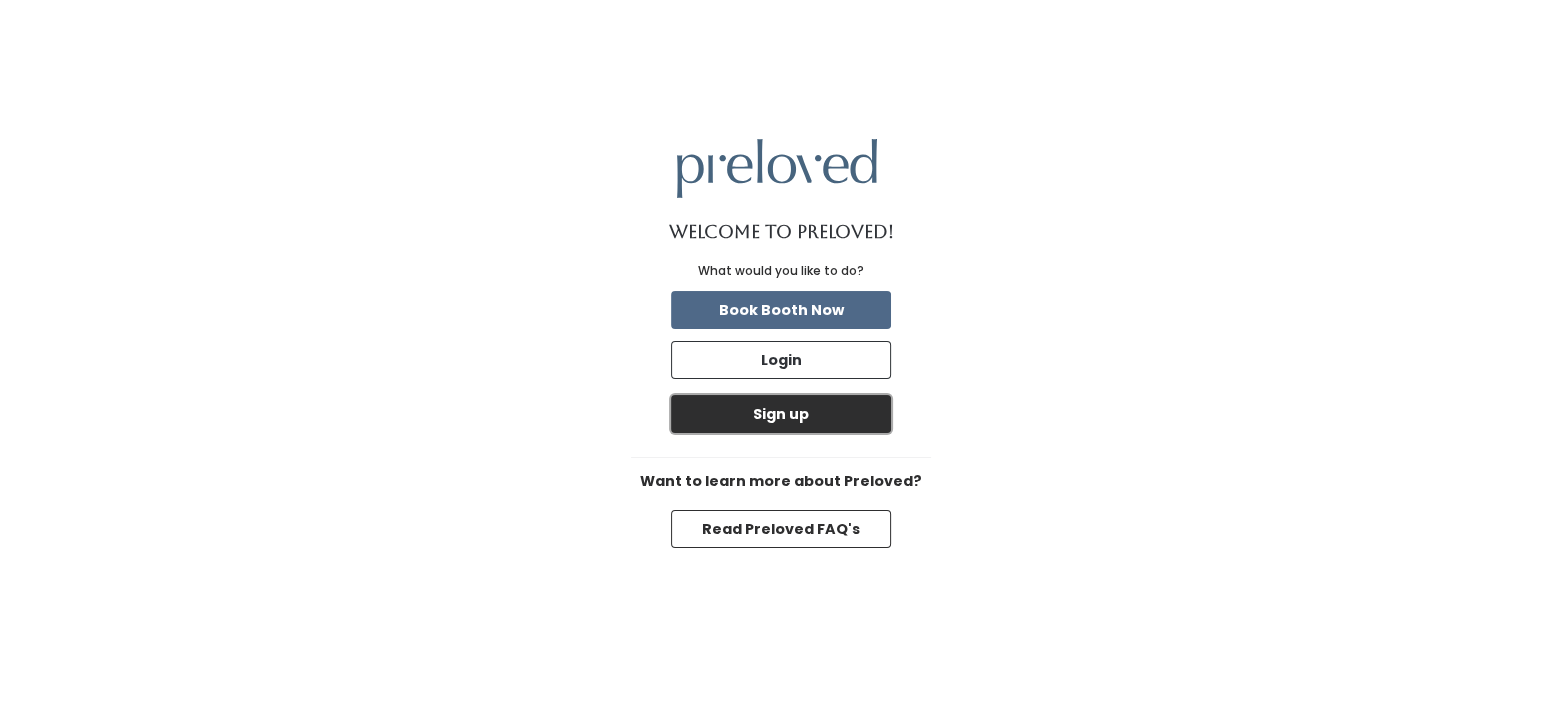 click on "Sign up" at bounding box center [781, 414] 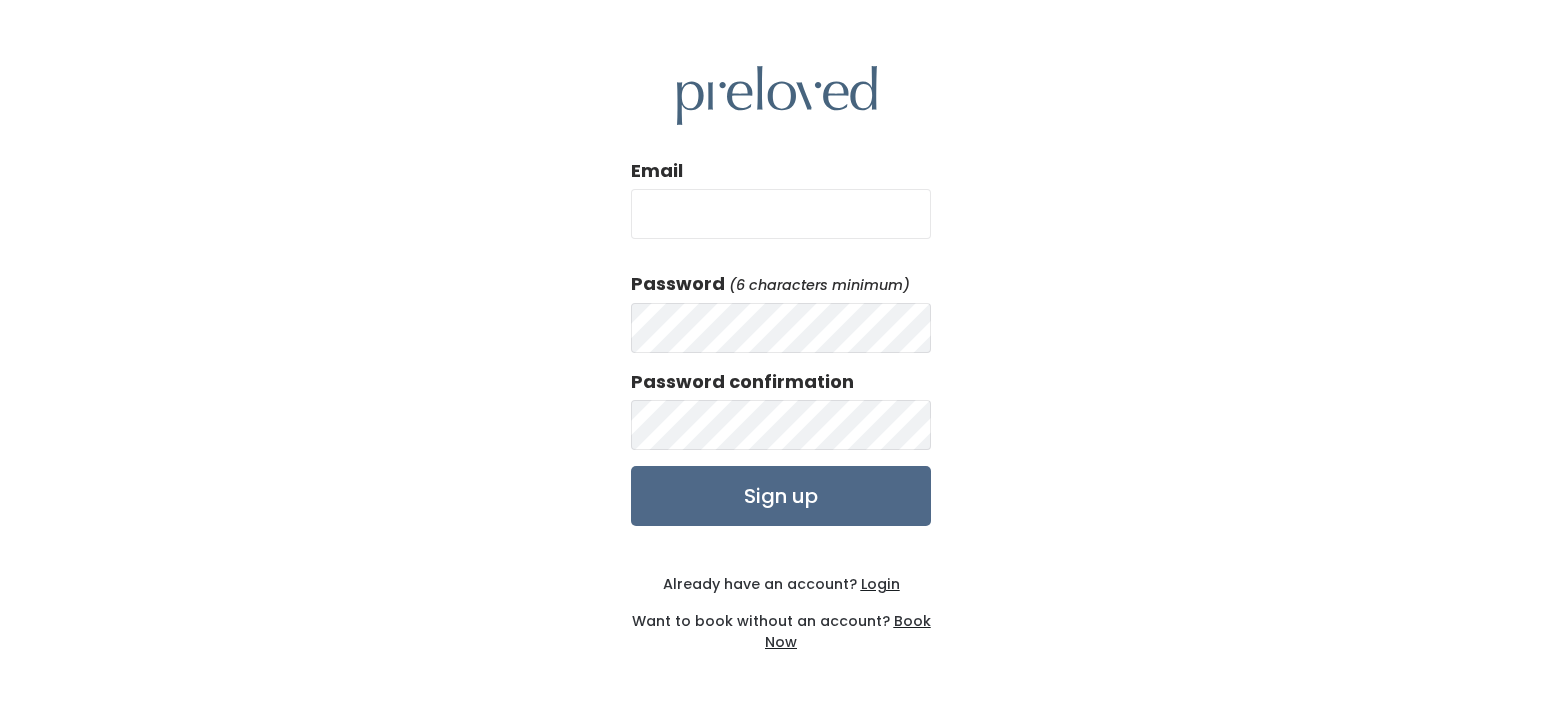 scroll, scrollTop: 0, scrollLeft: 0, axis: both 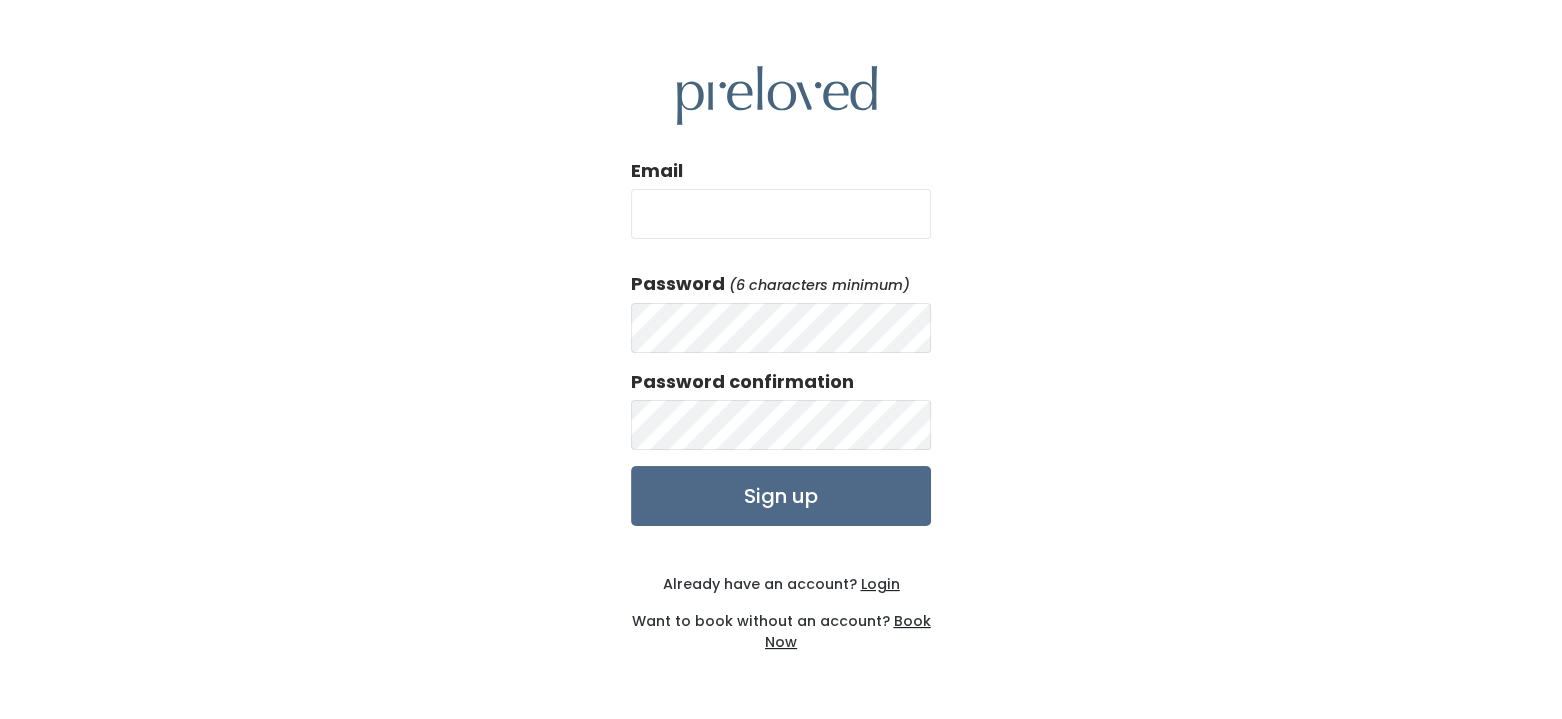 click on "Email" at bounding box center (781, 214) 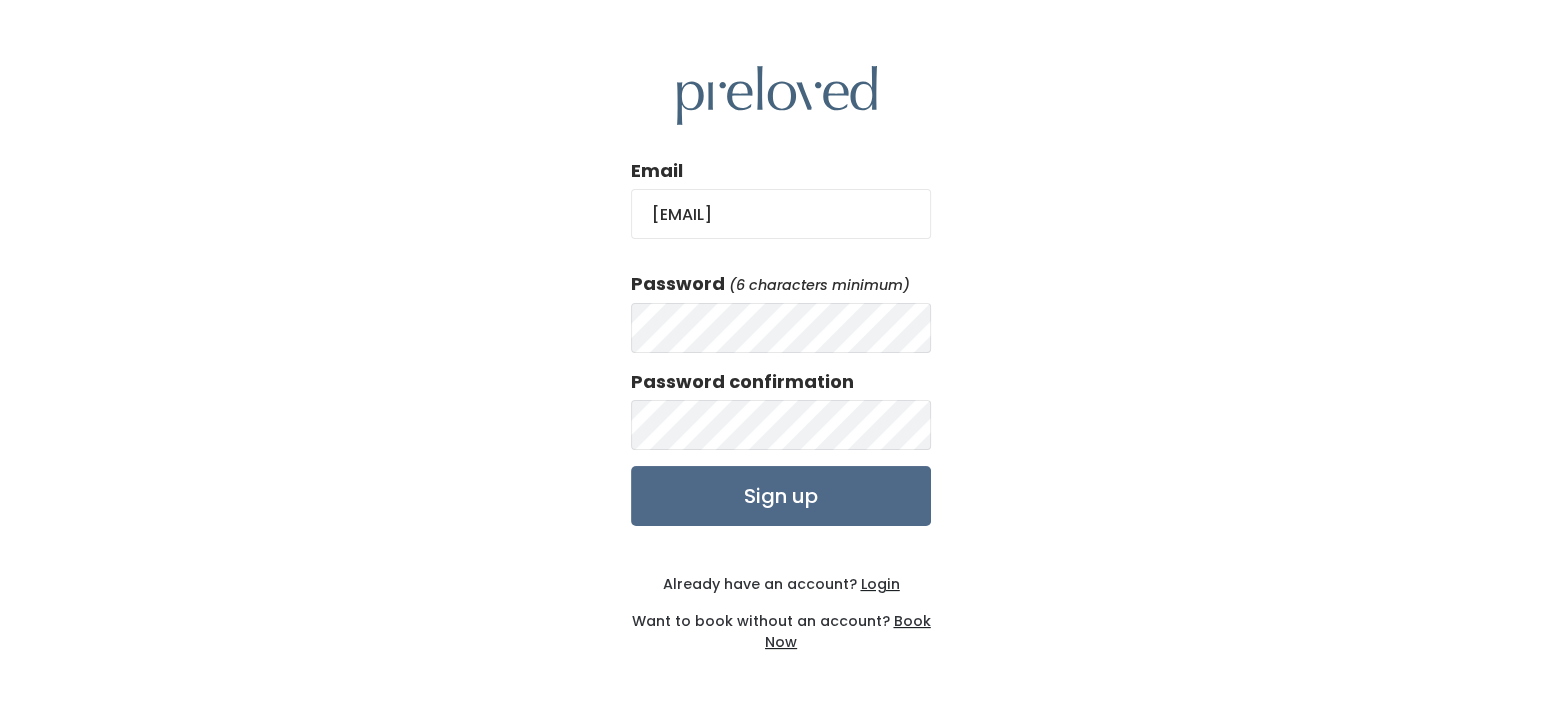 type on "jana@americasbarter.com" 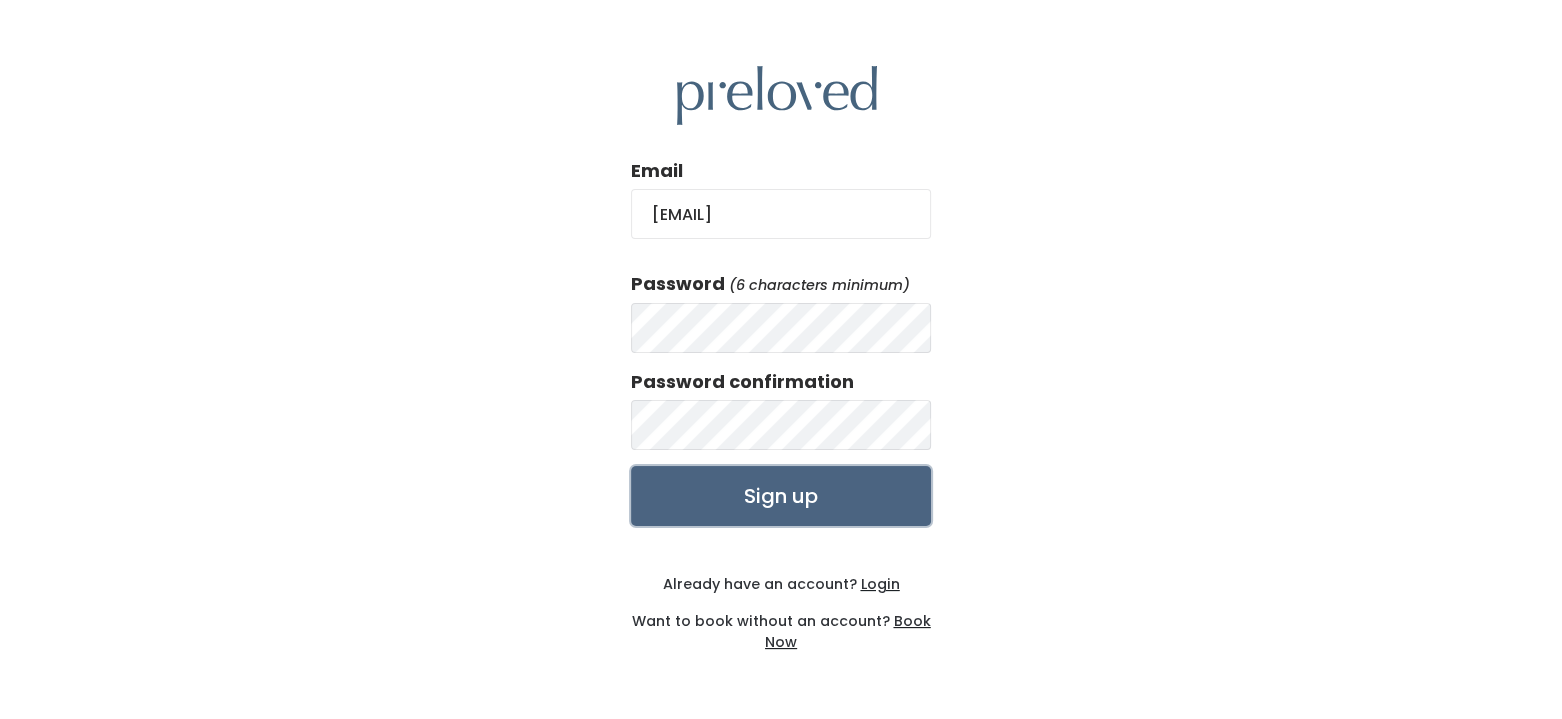 click on "Sign up" at bounding box center [781, 496] 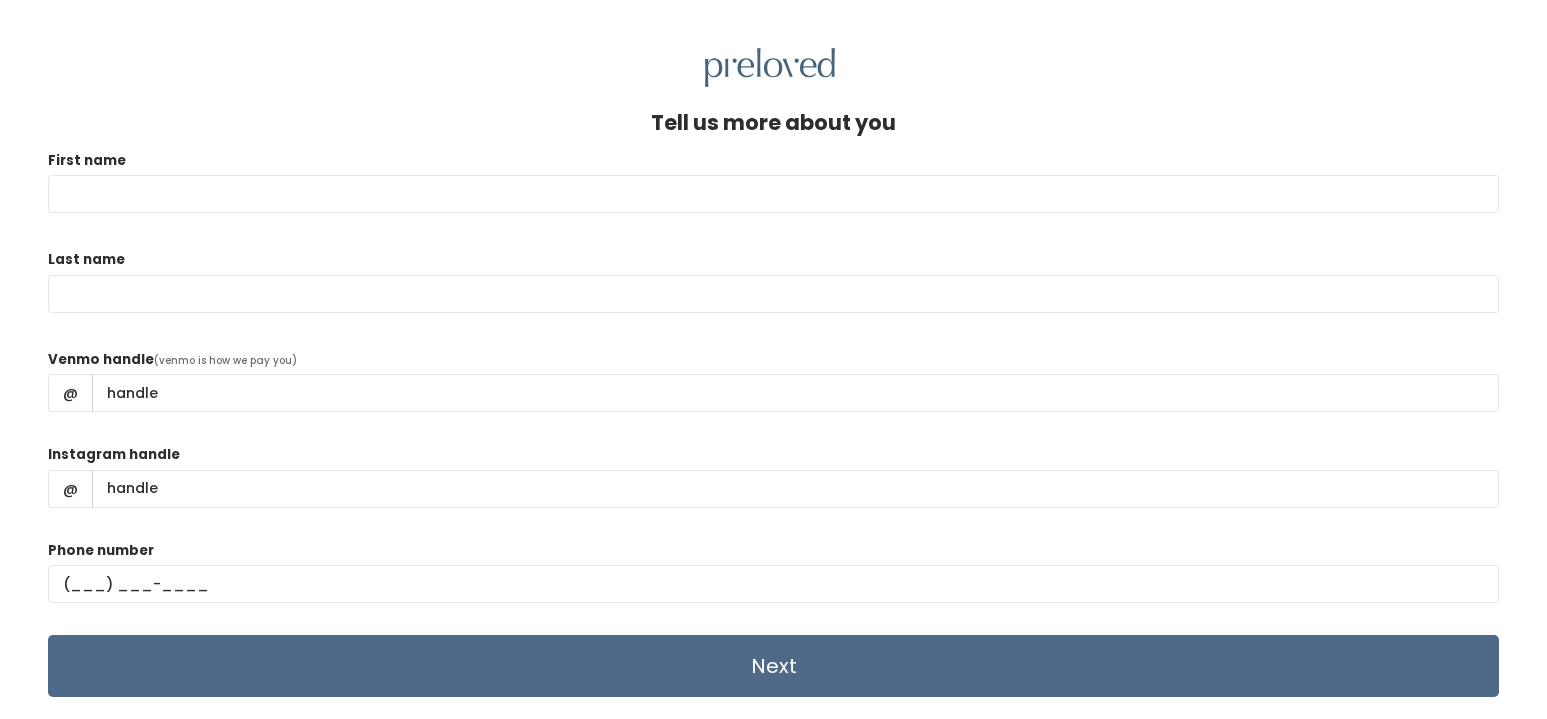 scroll, scrollTop: 0, scrollLeft: 0, axis: both 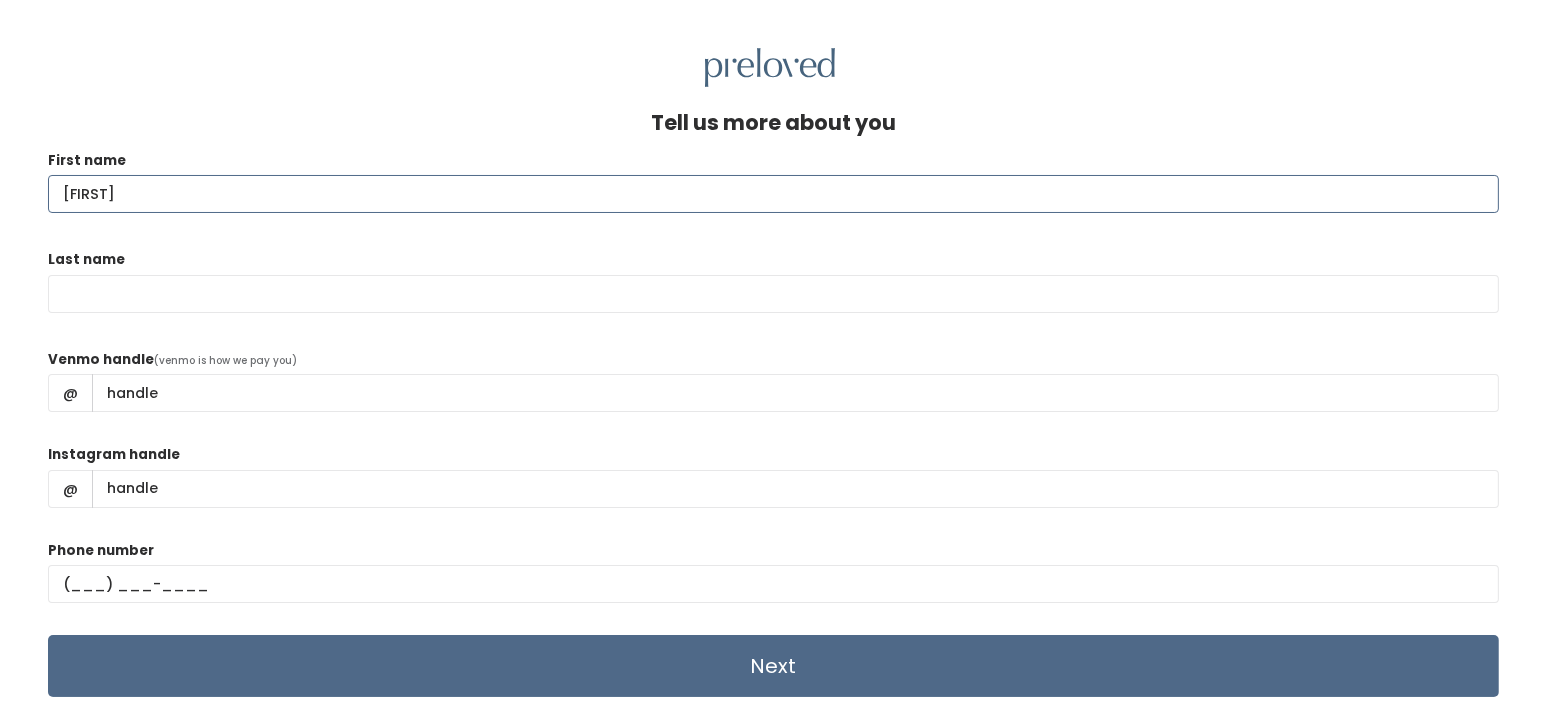 type on "Jana" 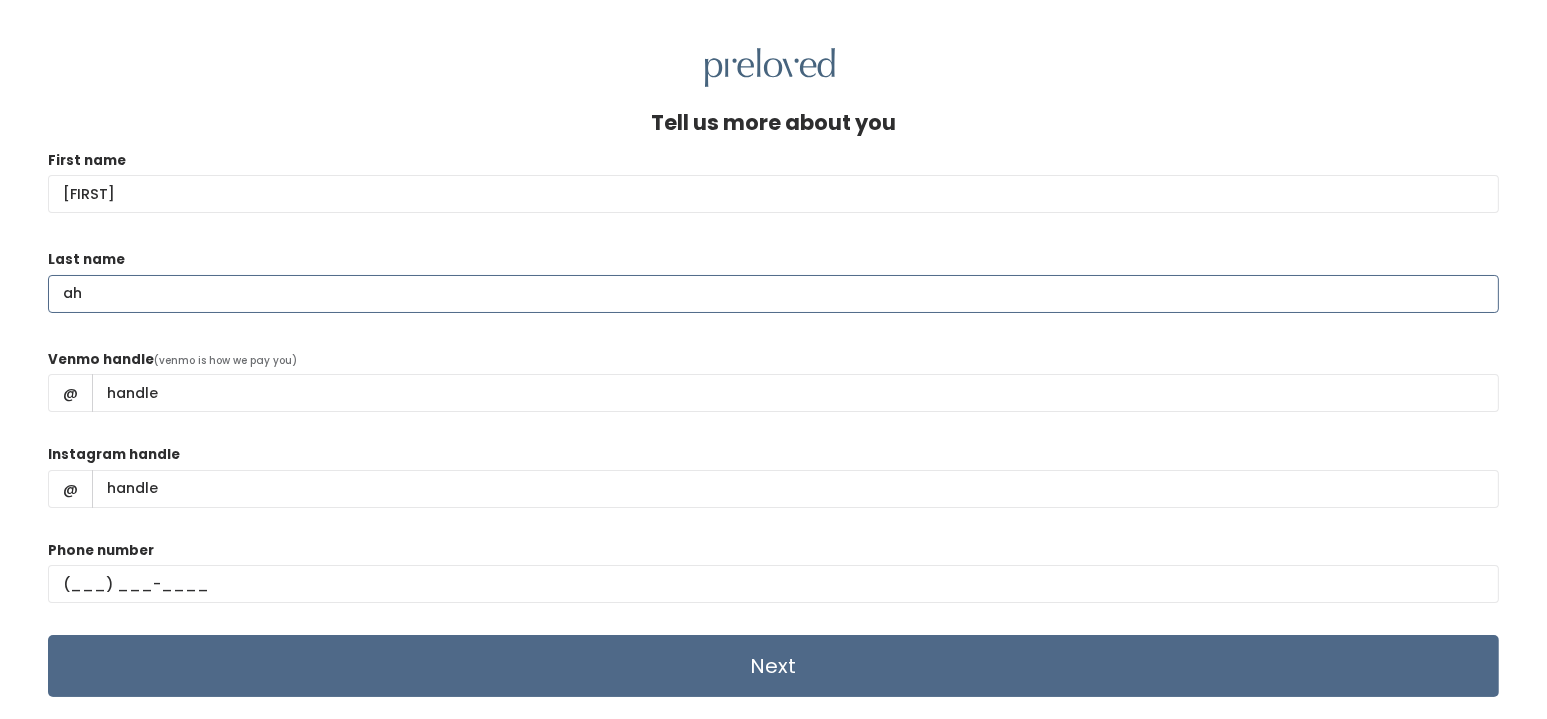 type on "a" 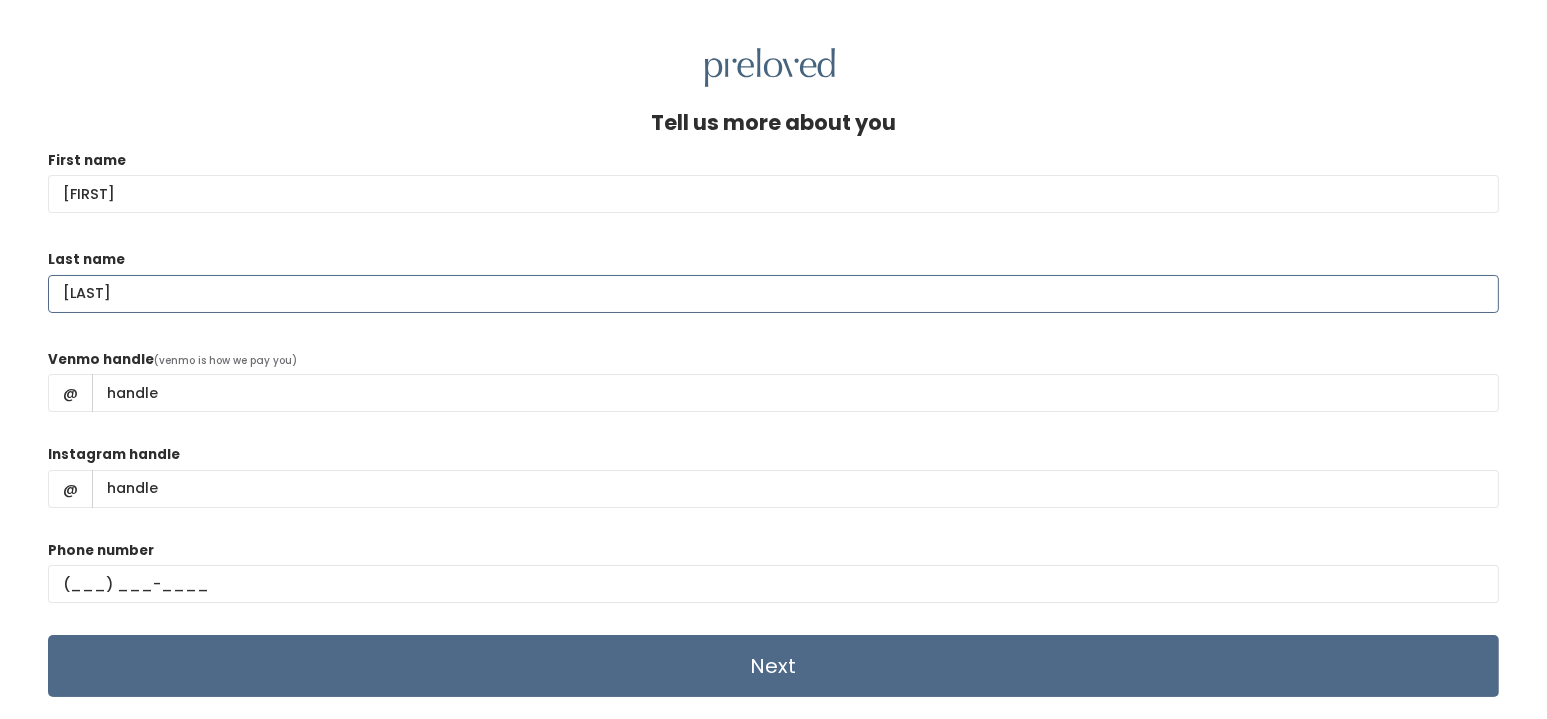 type on "Dahl" 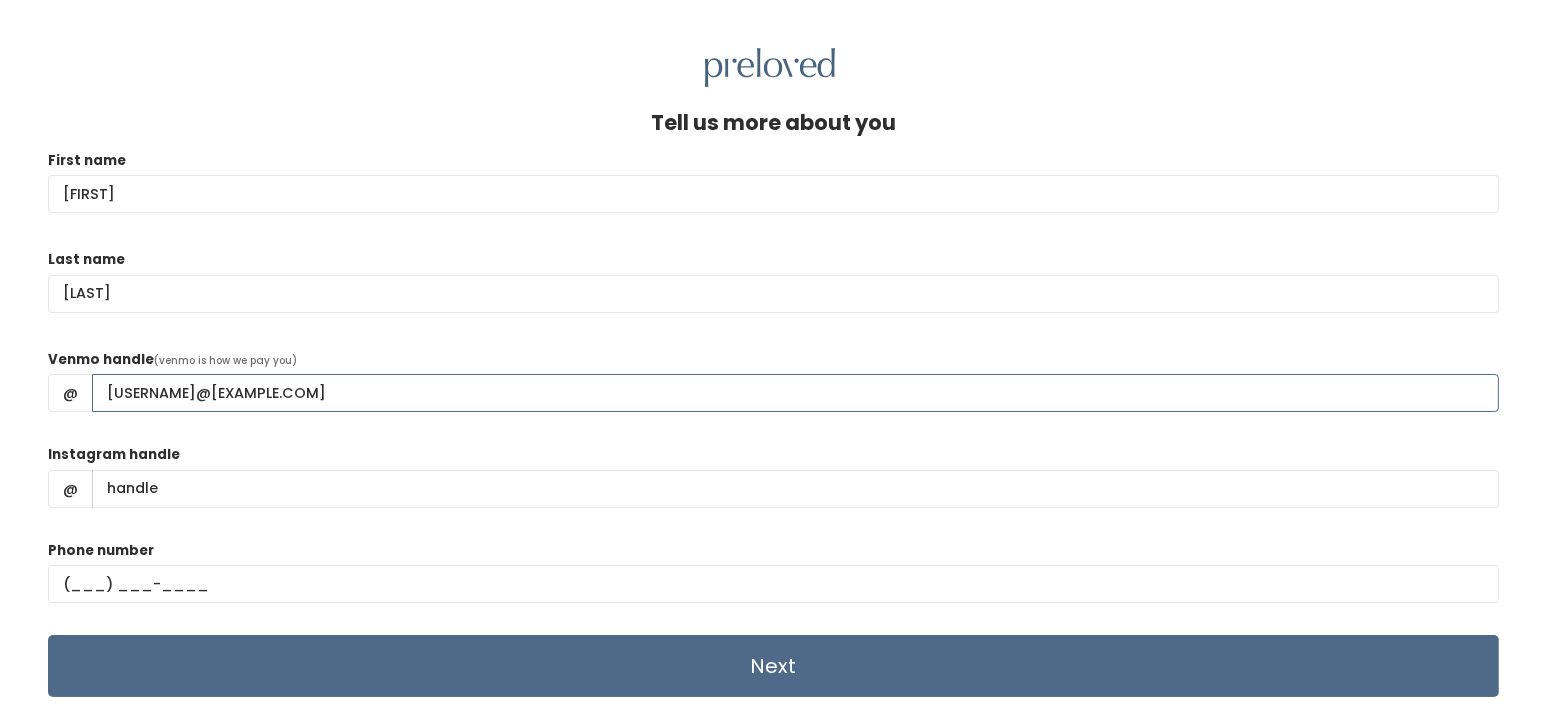 scroll, scrollTop: 86, scrollLeft: 0, axis: vertical 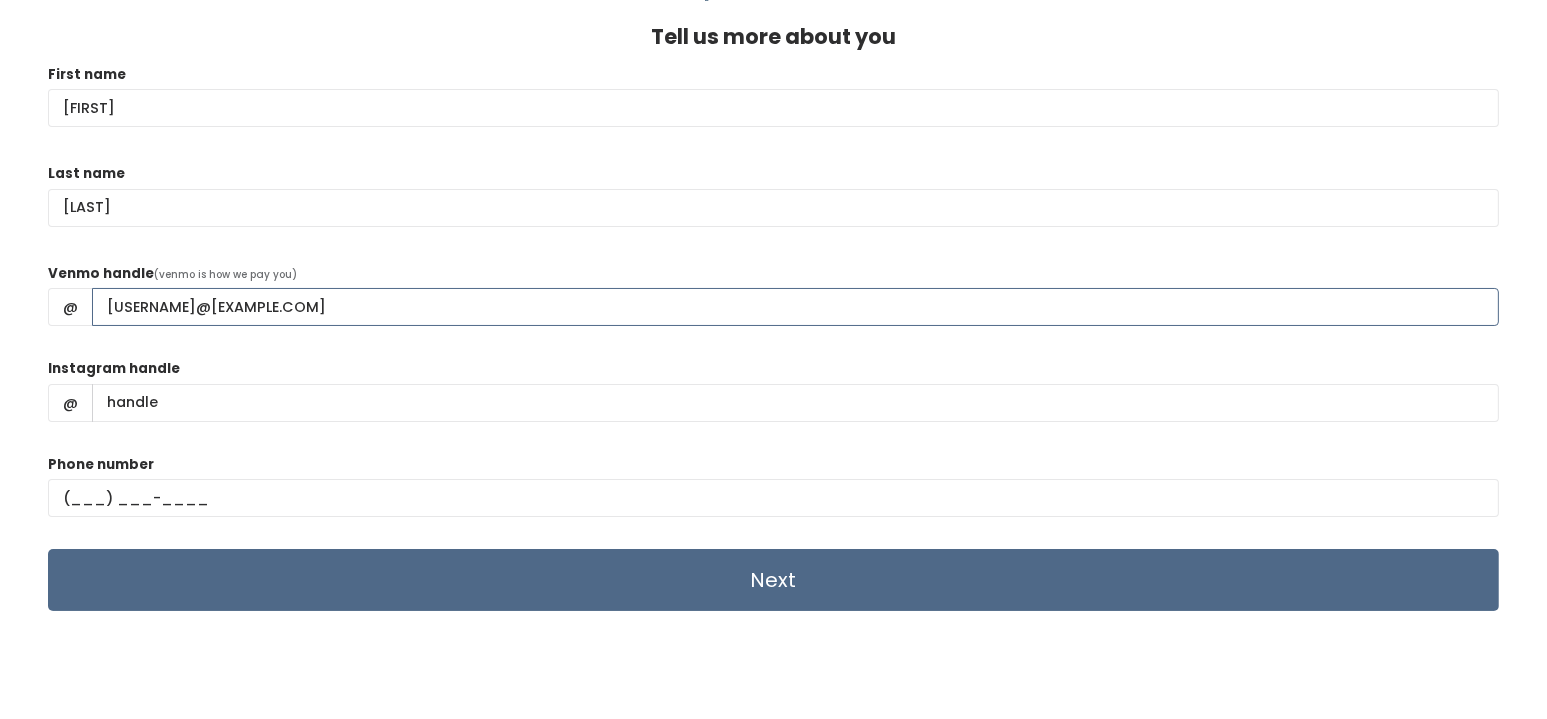 type on "janadahl@hotmail.com" 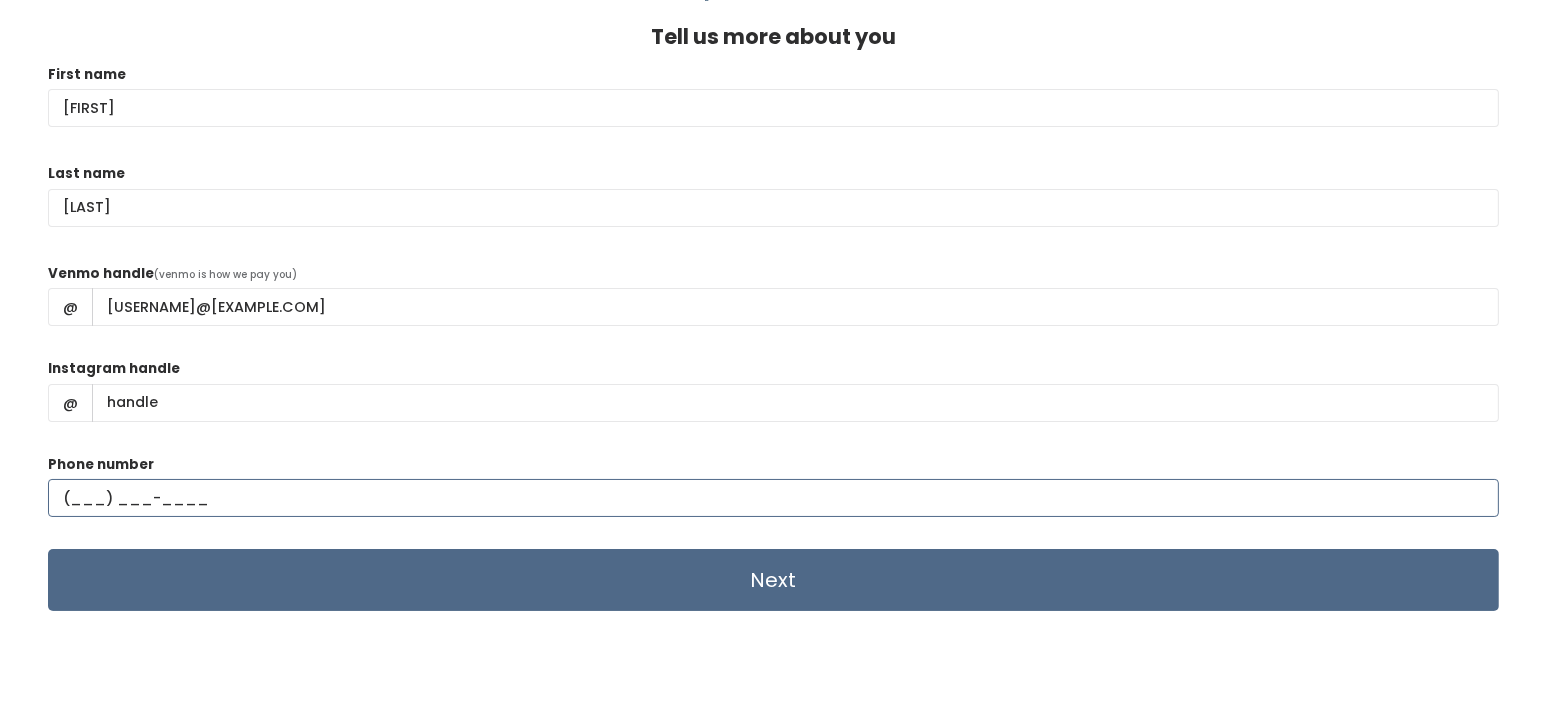 click at bounding box center [773, 498] 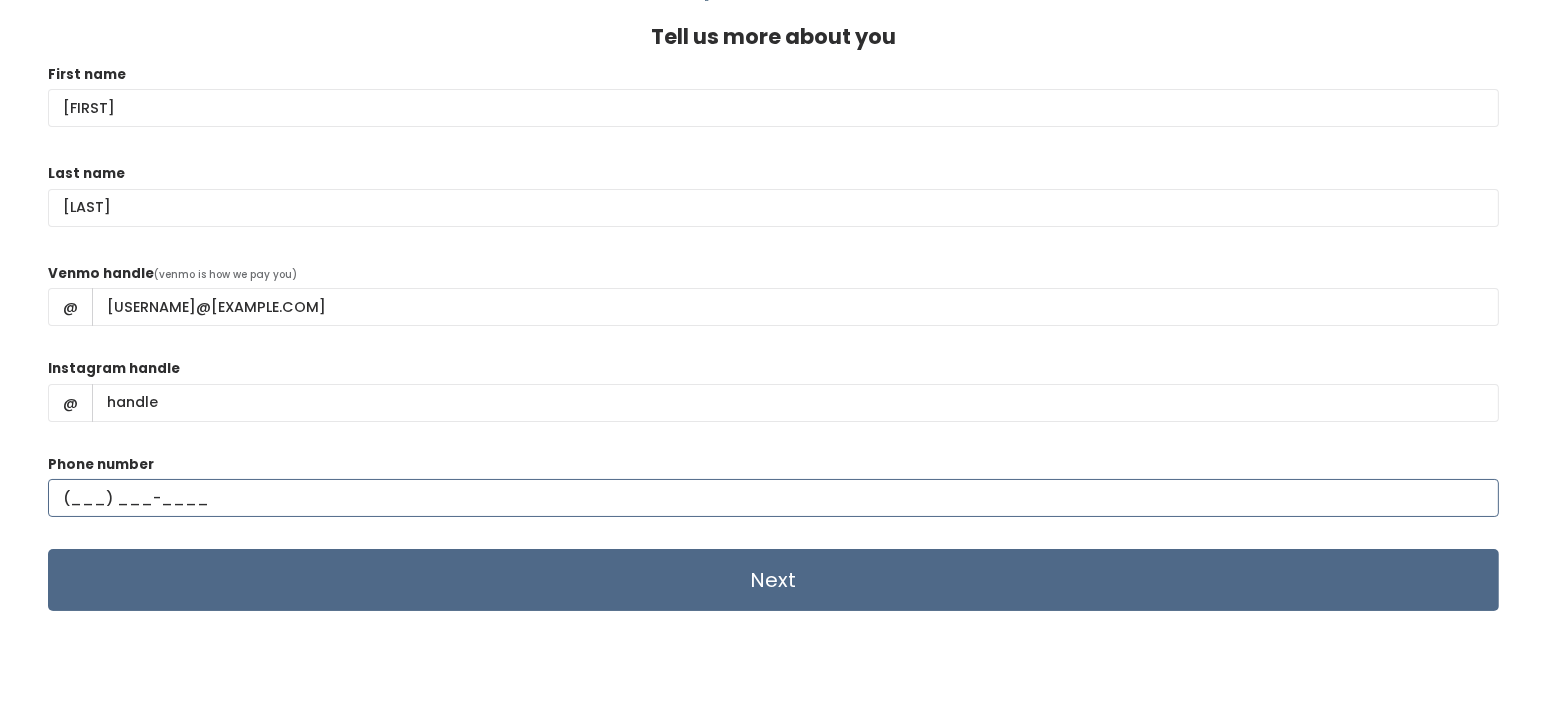 type on "(801) 372-9906" 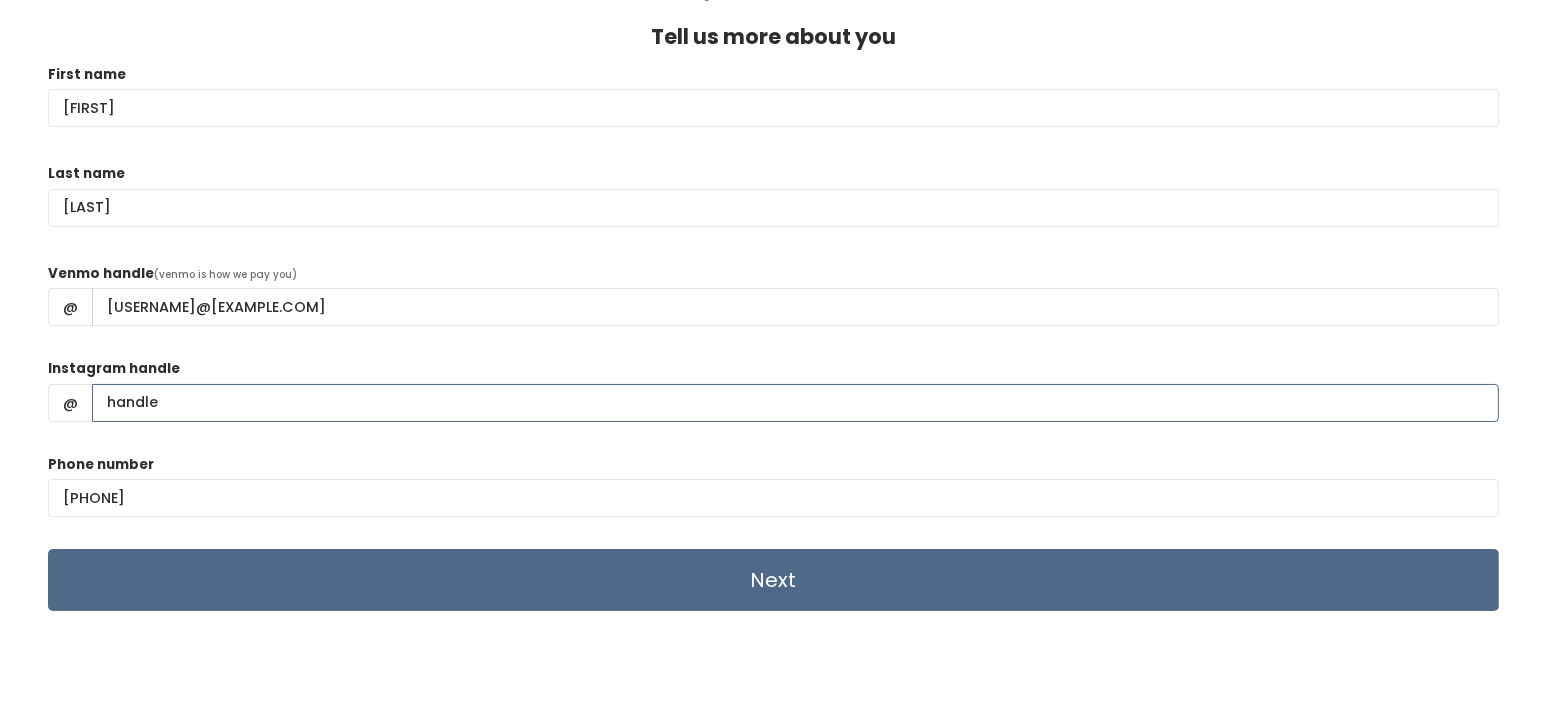 click on "Instagram handle" at bounding box center [795, 403] 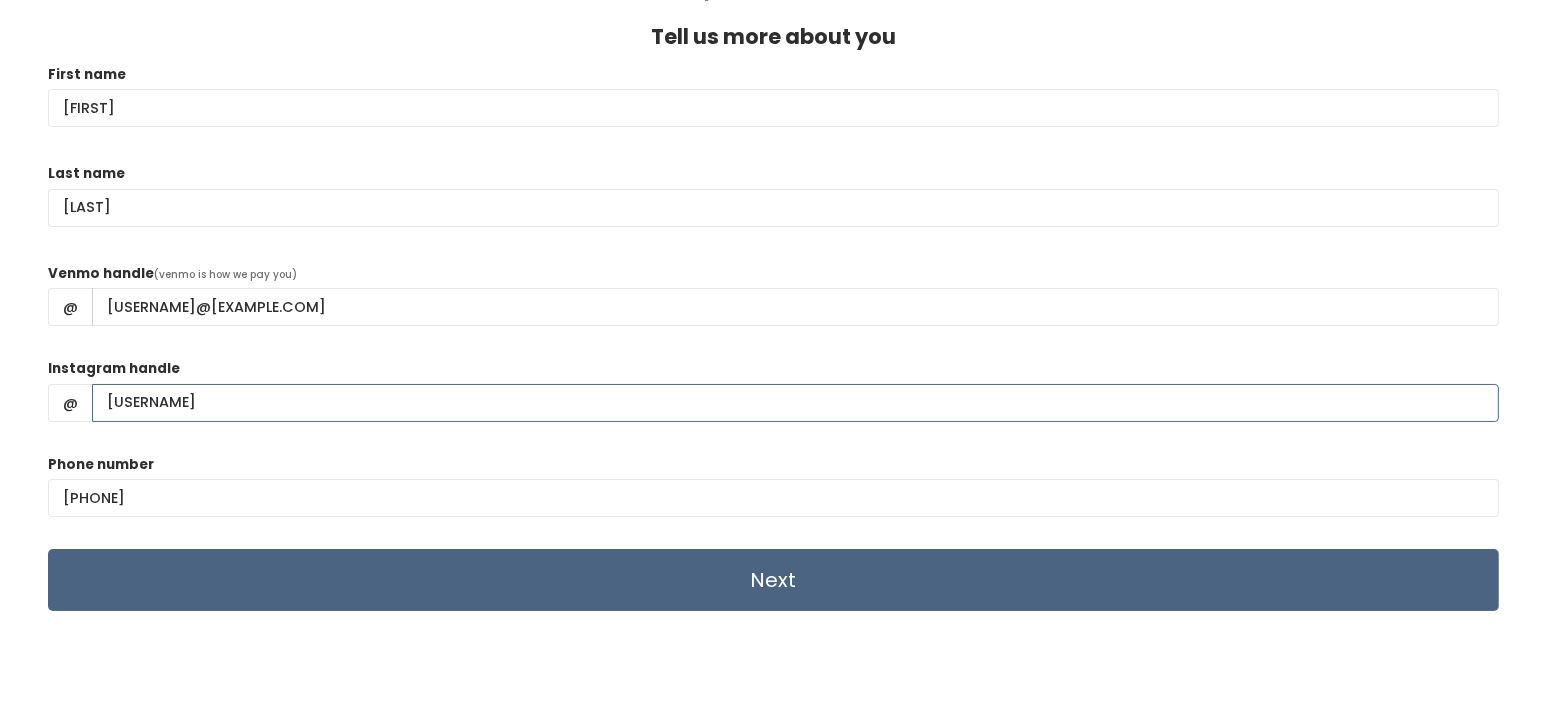 type on "dahljana" 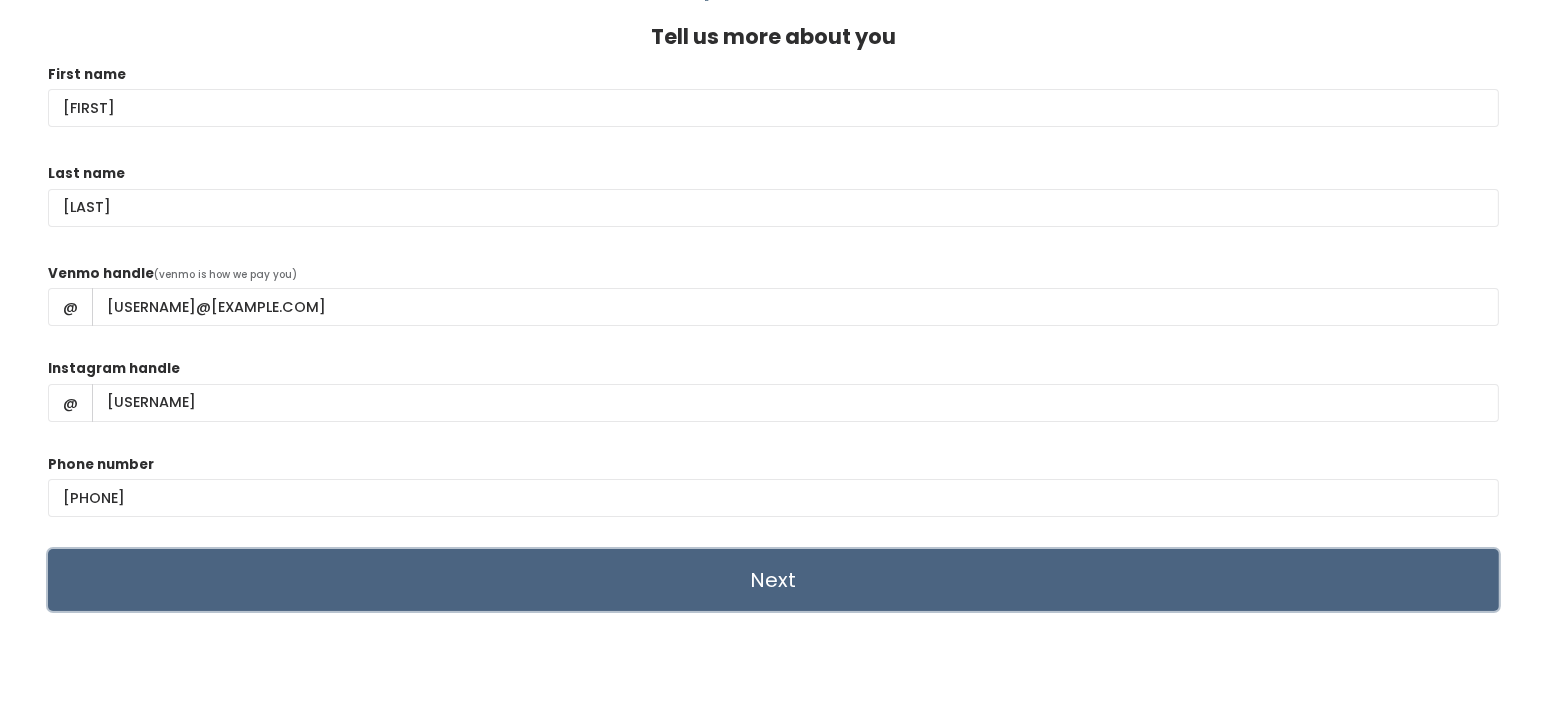 click on "Next" at bounding box center [773, 580] 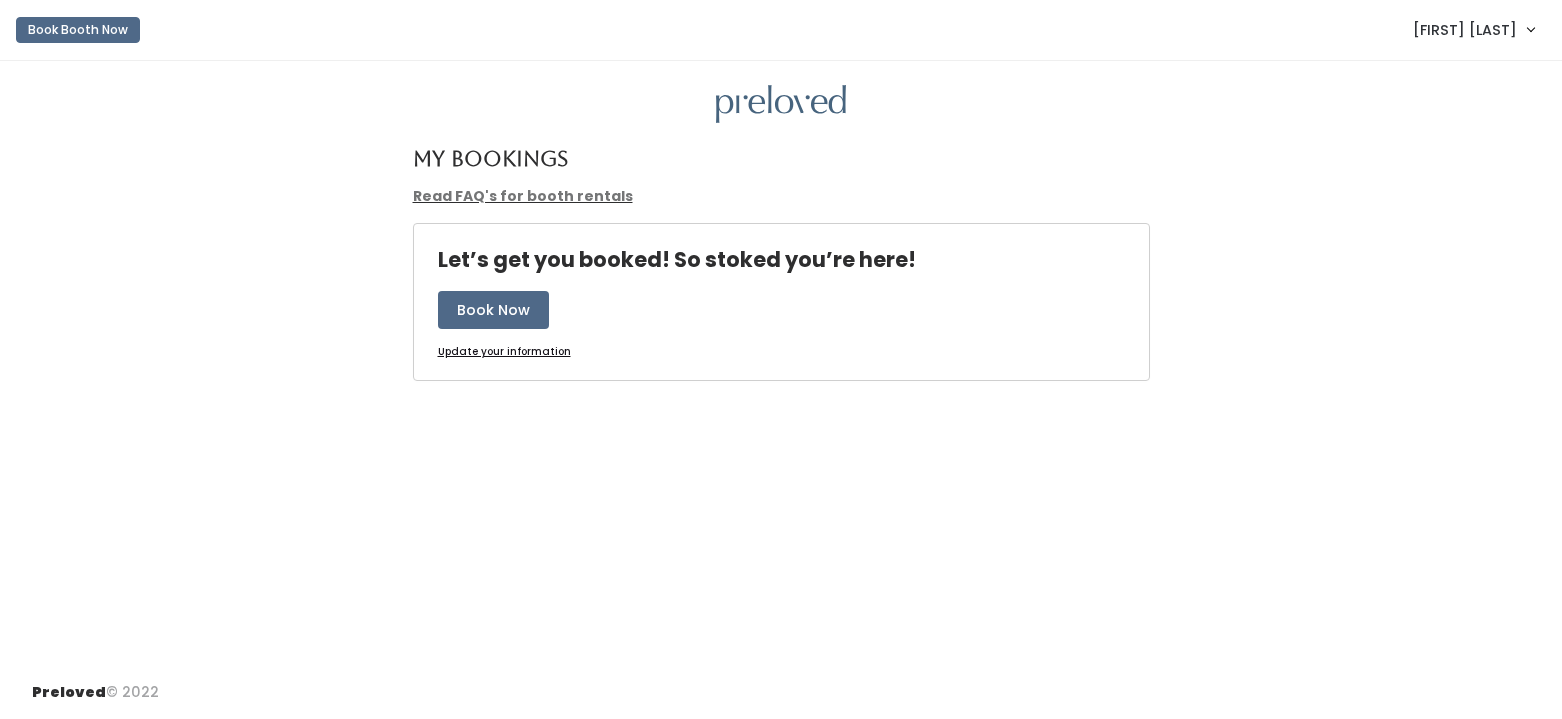 scroll, scrollTop: 0, scrollLeft: 0, axis: both 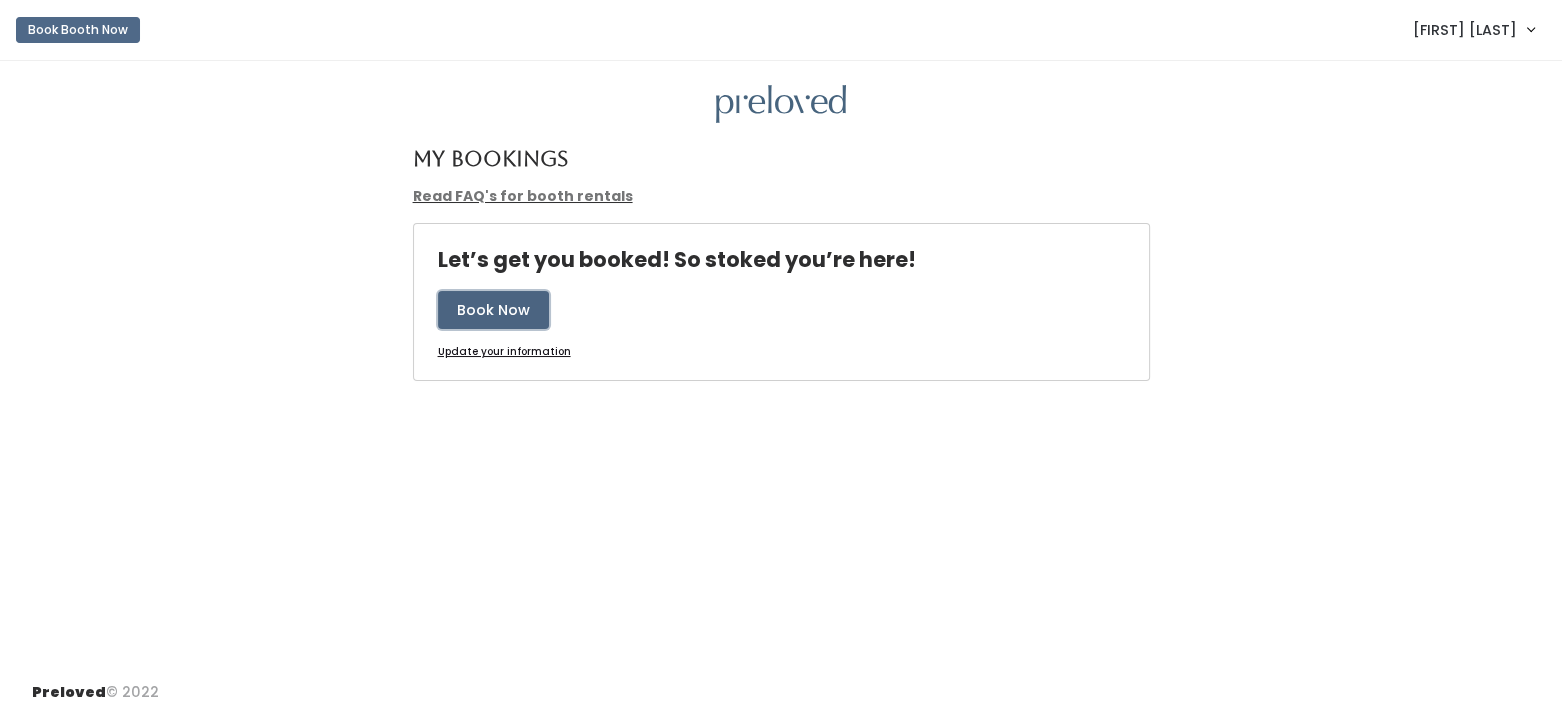 click on "Book Now" at bounding box center (493, 310) 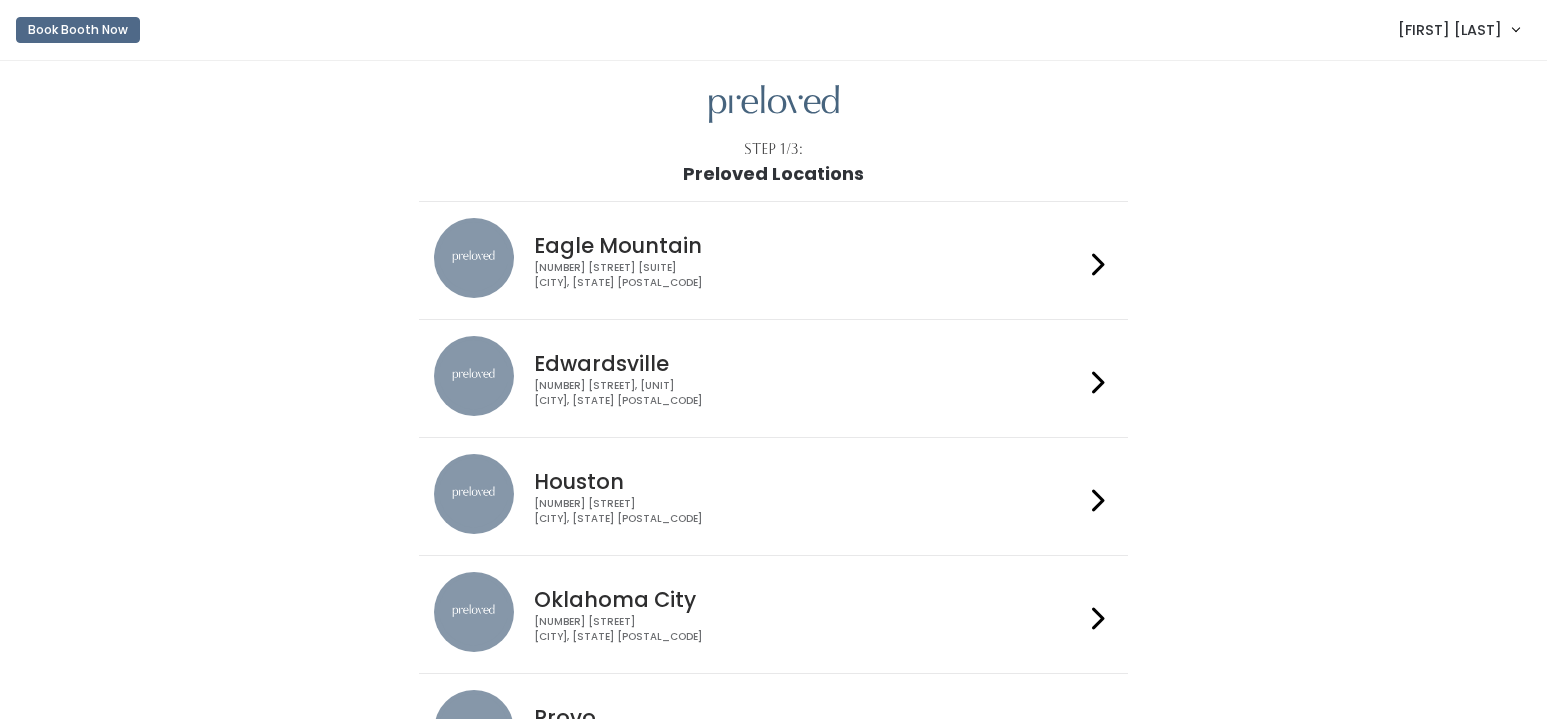 scroll, scrollTop: 0, scrollLeft: 0, axis: both 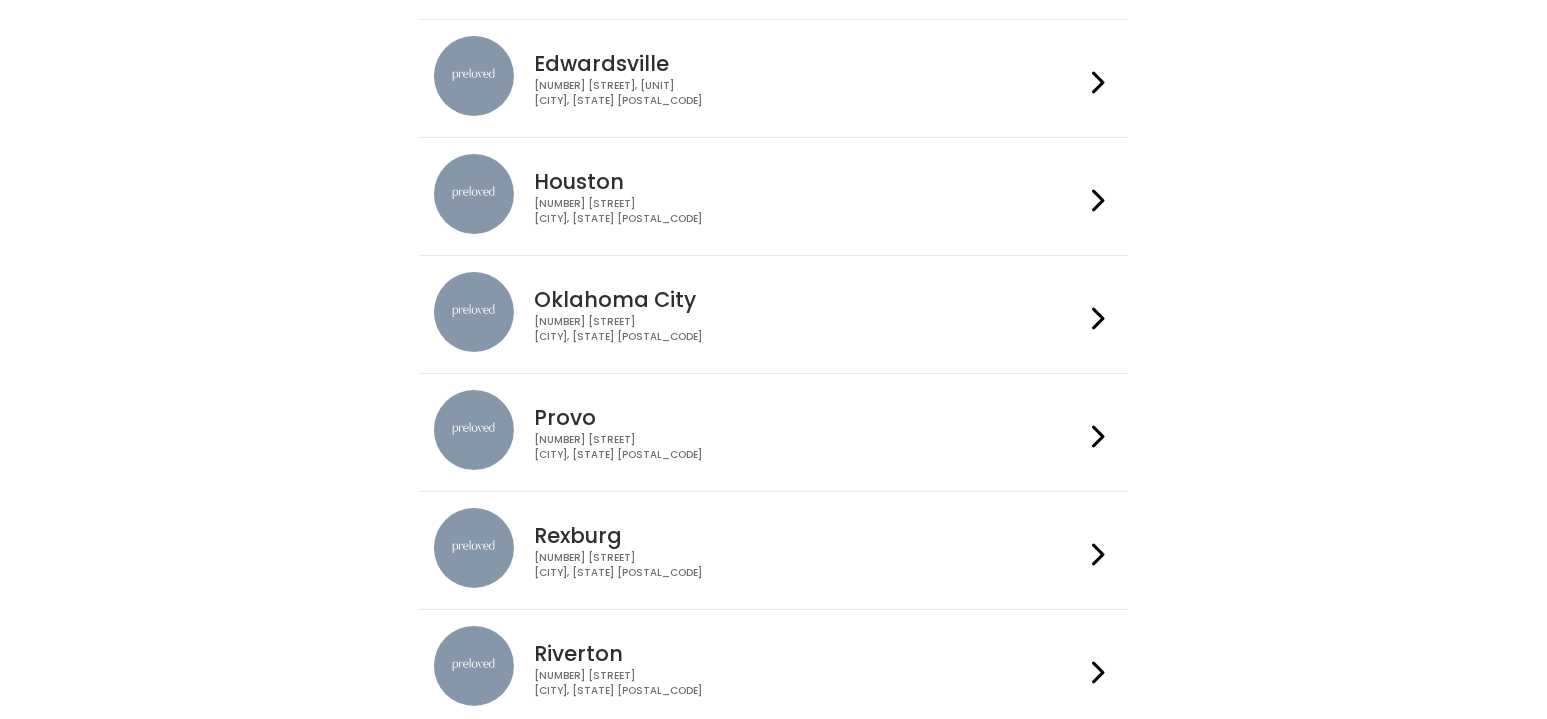 click at bounding box center [1098, 432] 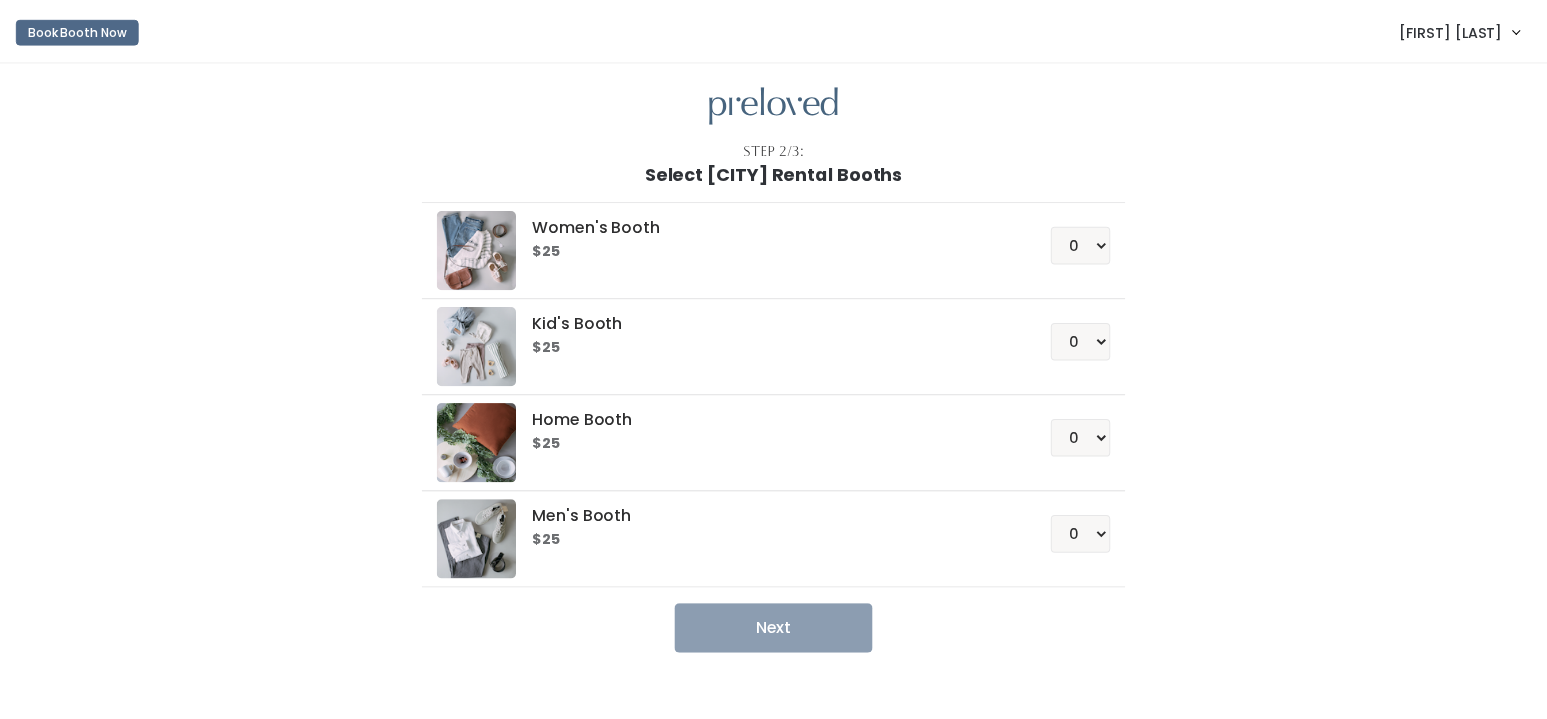 scroll, scrollTop: 0, scrollLeft: 0, axis: both 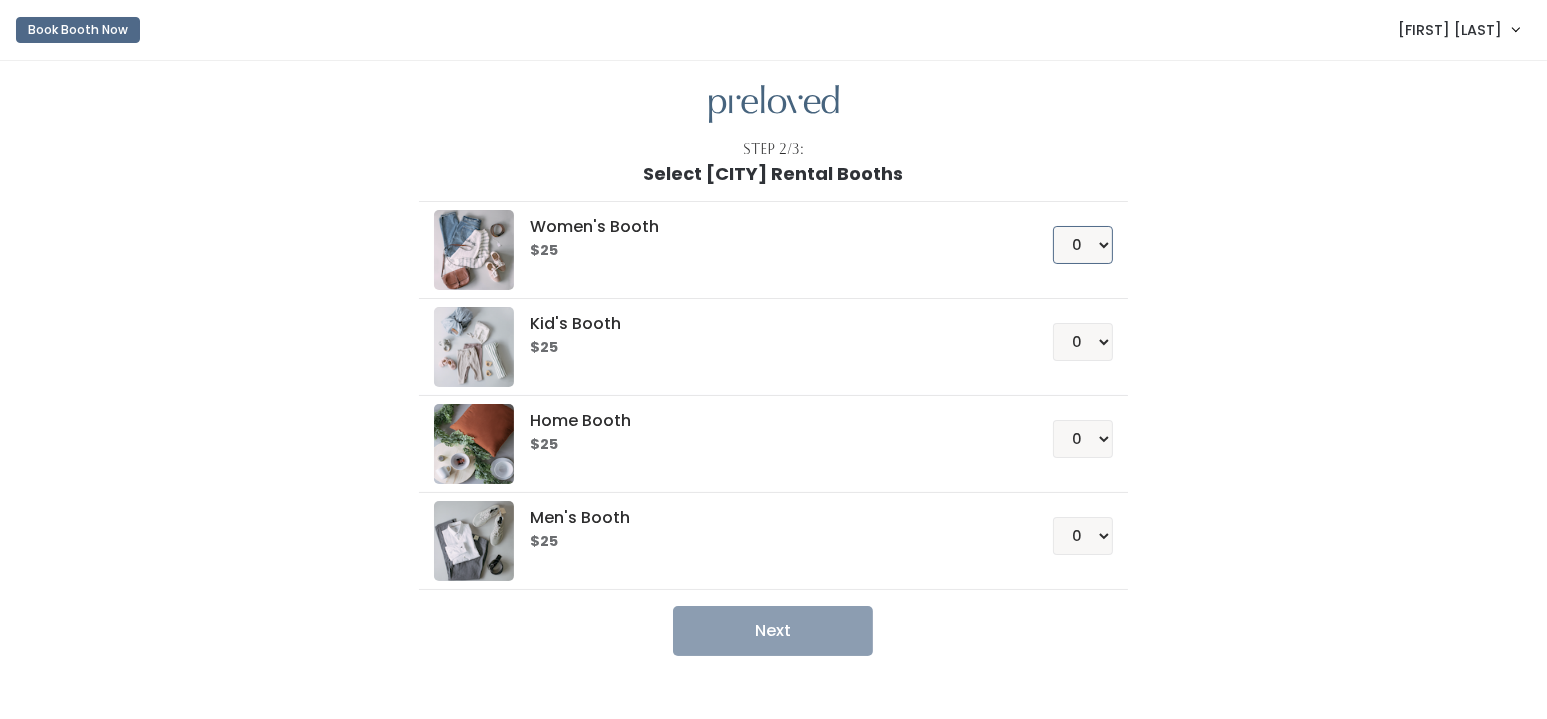 click on "0
1
2
3
4" at bounding box center [1083, 245] 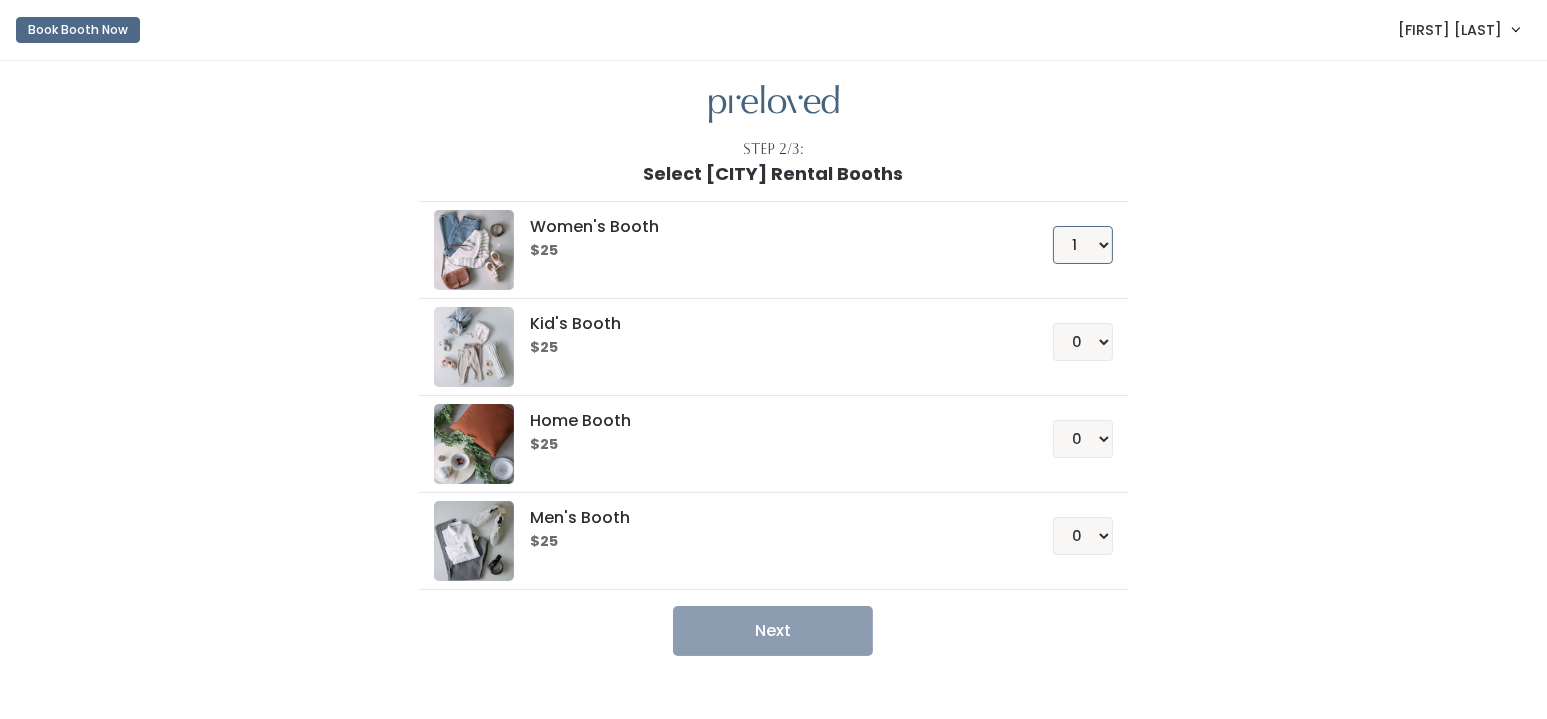click on "0
1
2
3
4" at bounding box center (1083, 245) 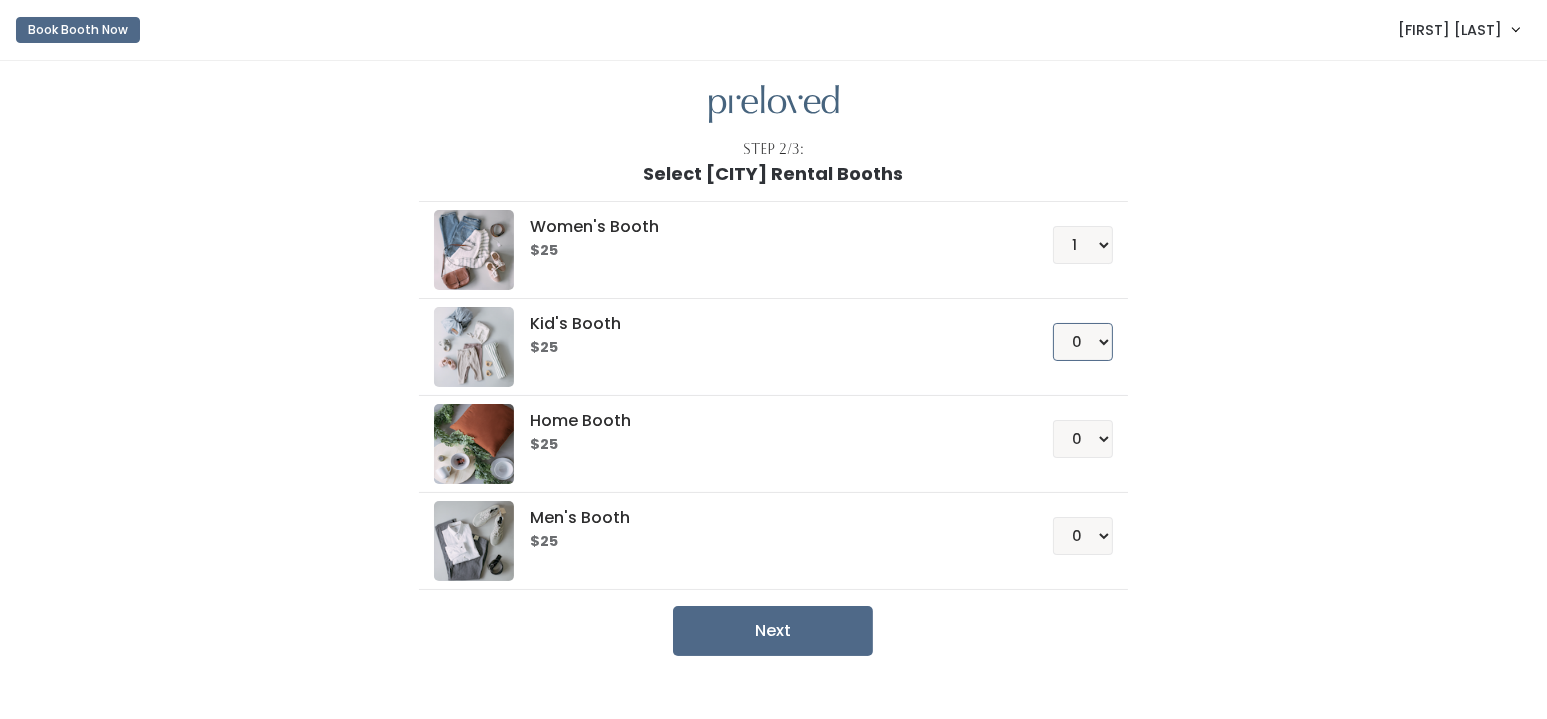 click on "0
1
2
3
4" at bounding box center (1083, 342) 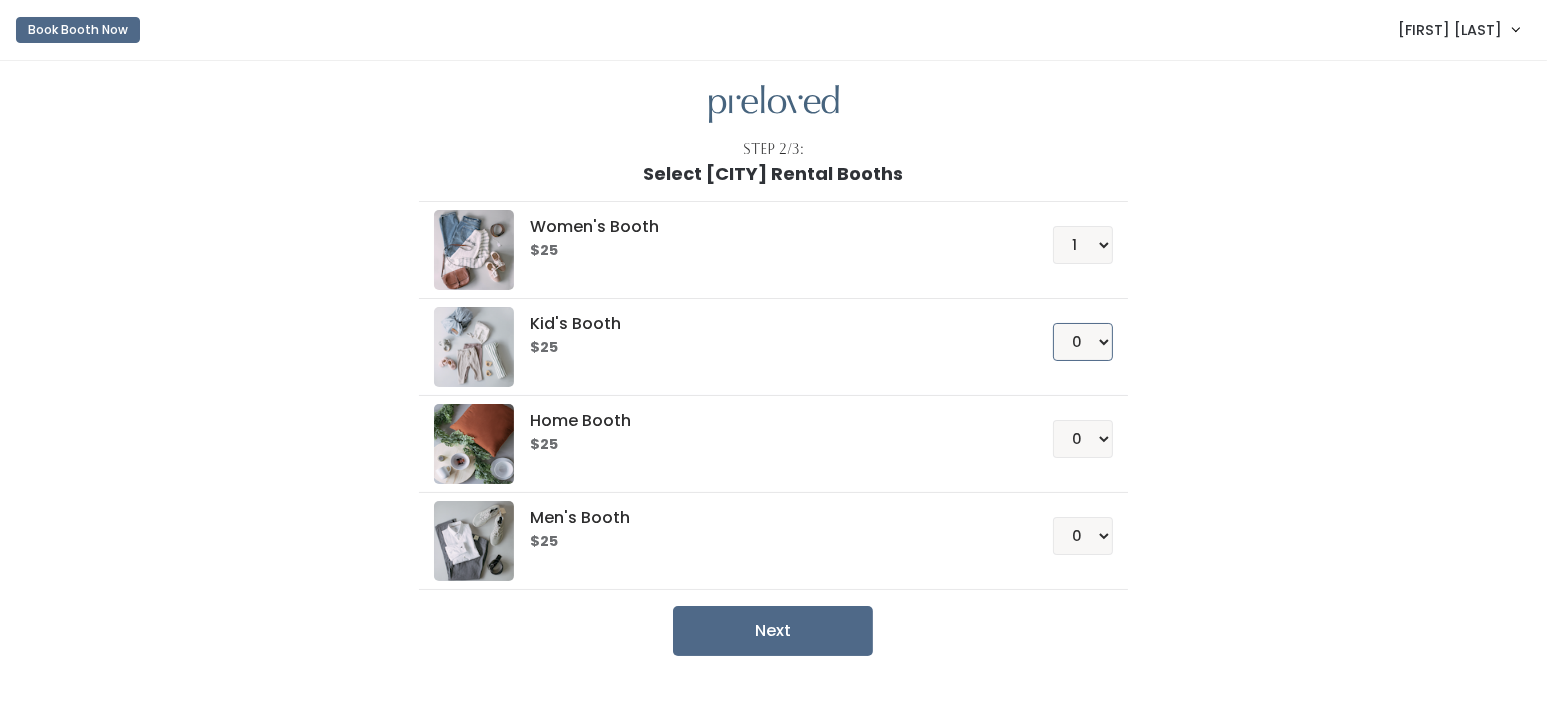 select on "1" 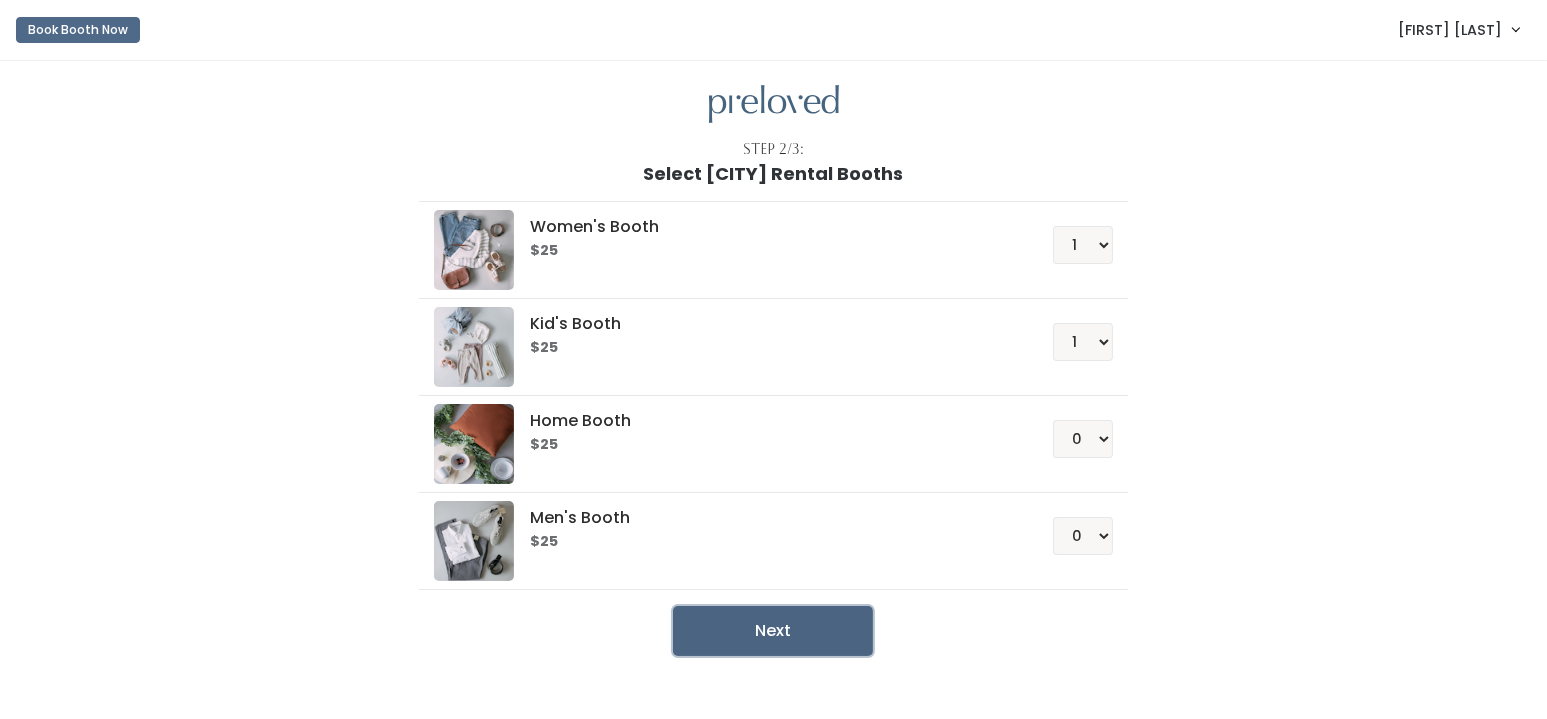 click on "Next" at bounding box center (773, 631) 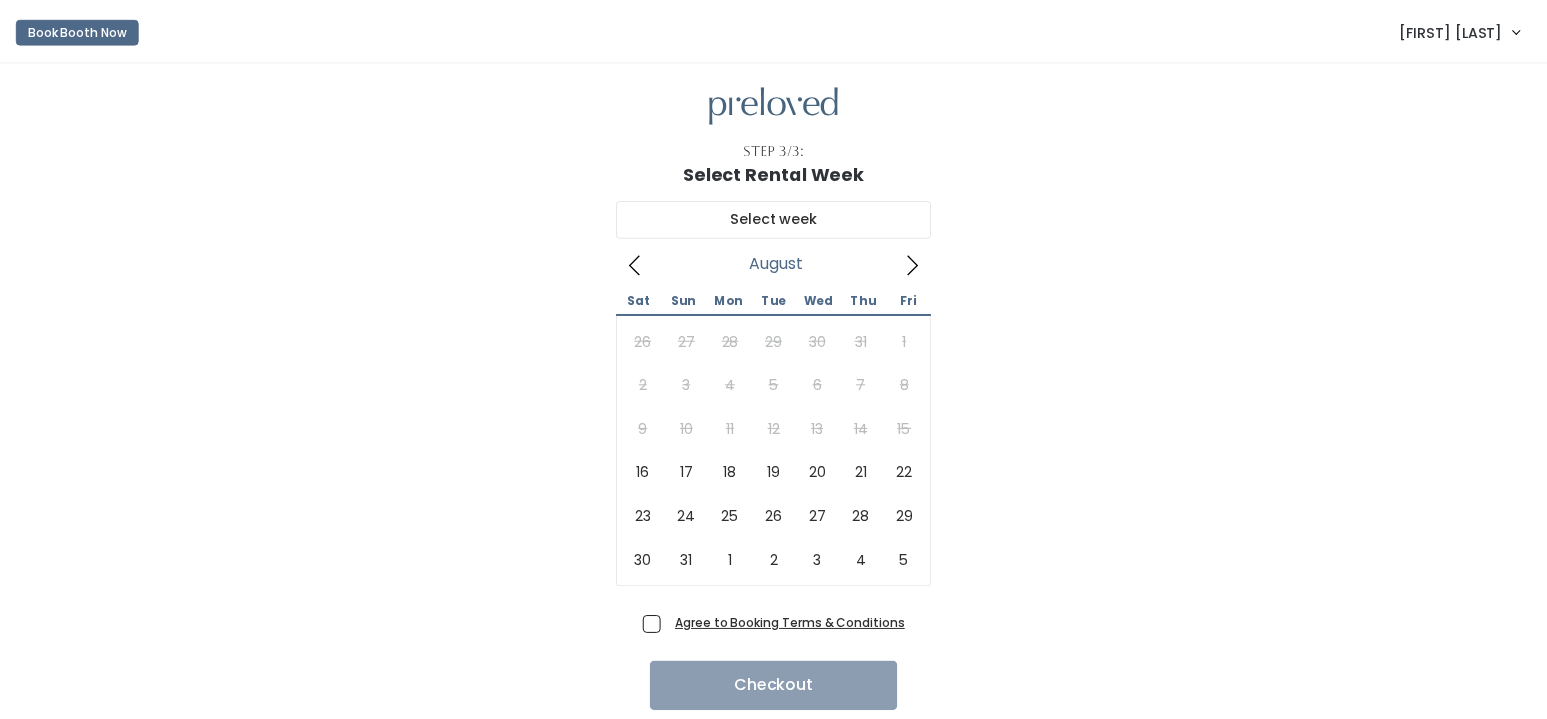 scroll, scrollTop: 0, scrollLeft: 0, axis: both 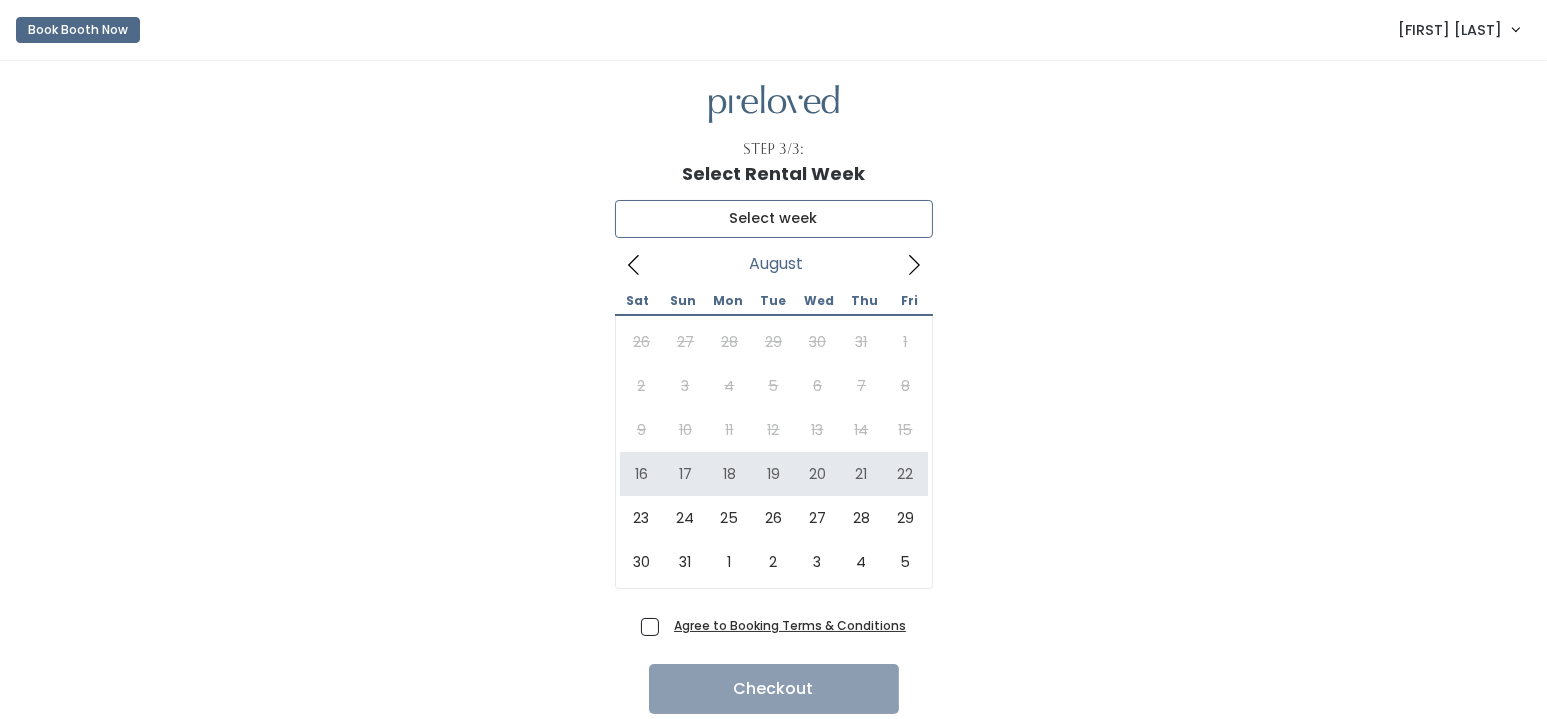 type on "August 16 to August 22" 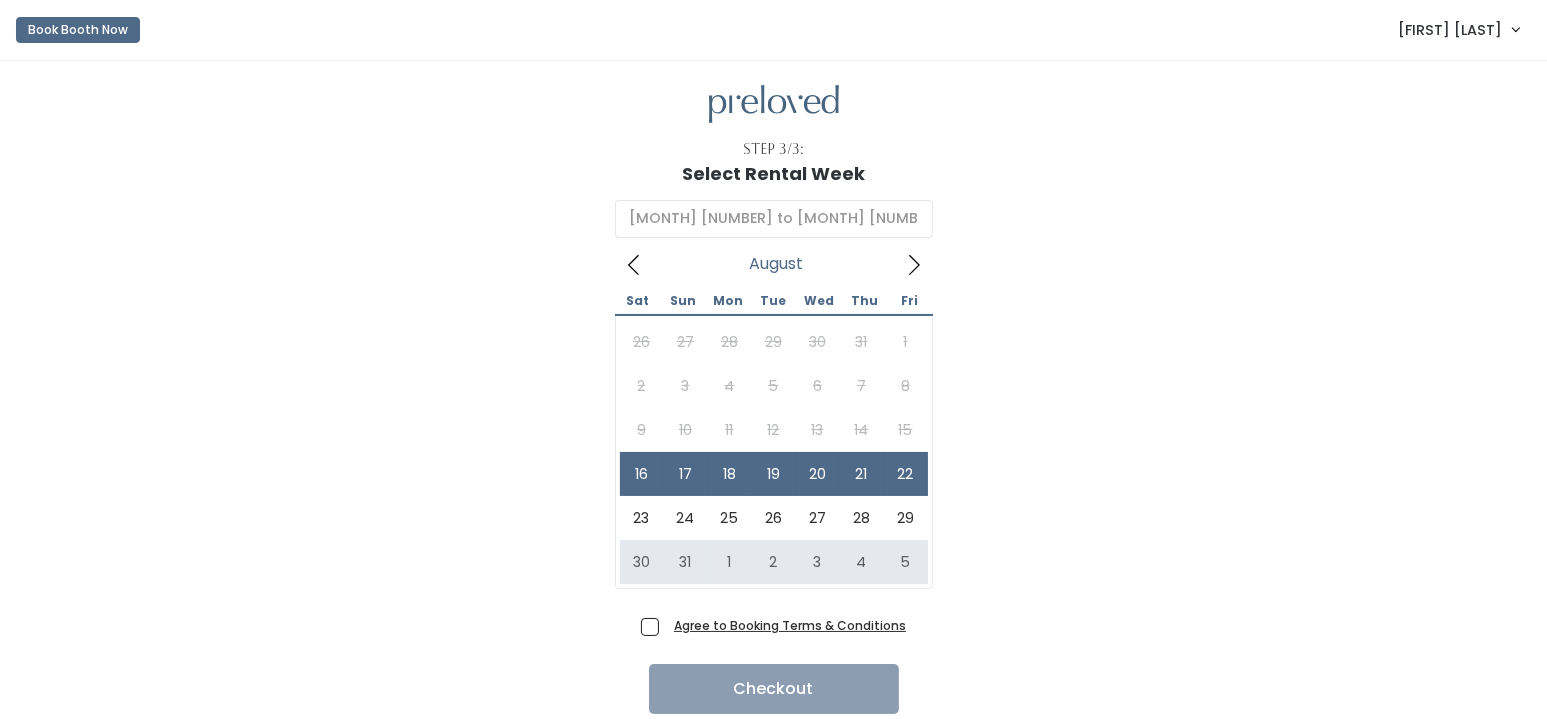 click on "Agree to Booking Terms & Conditions" at bounding box center [786, 625] 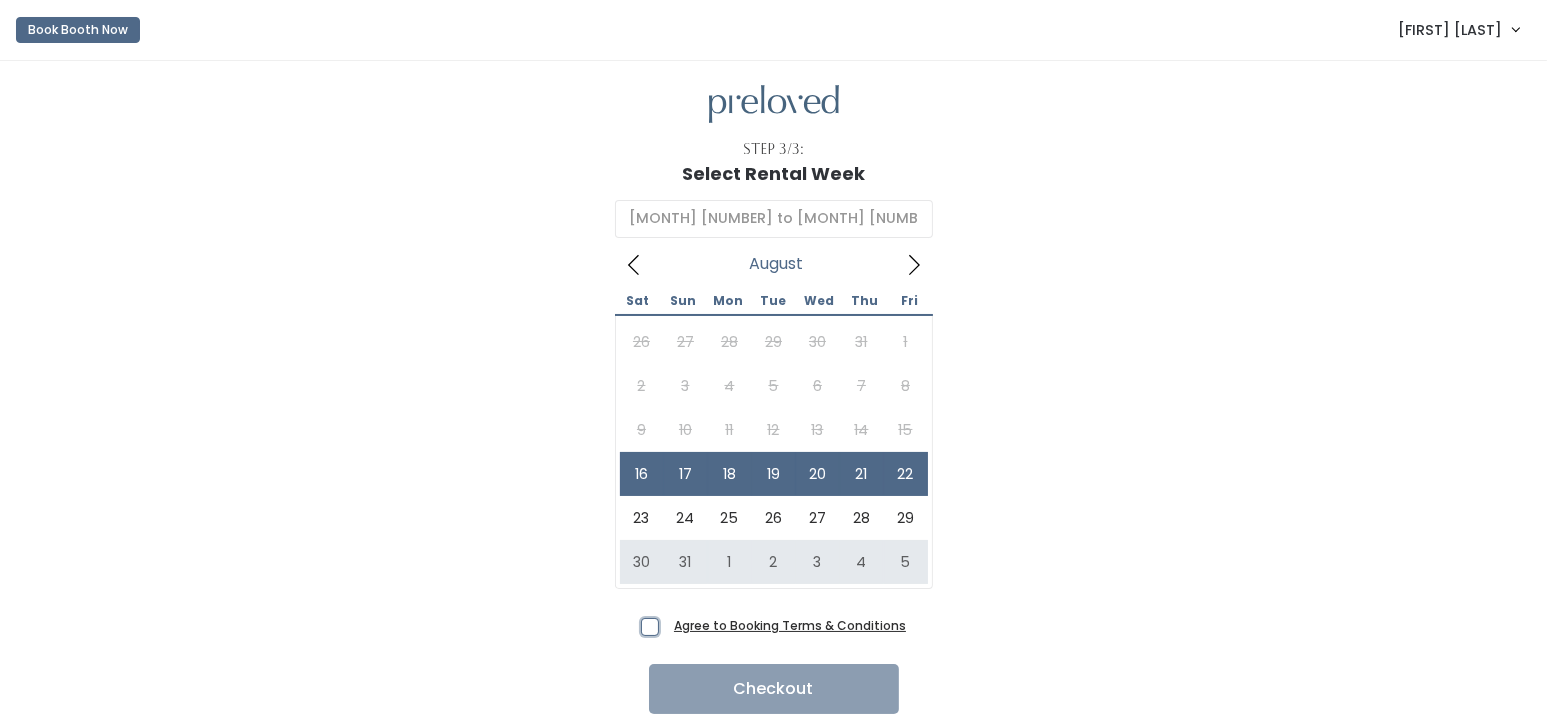 click on "Agree to Booking Terms & Conditions" at bounding box center (672, 621) 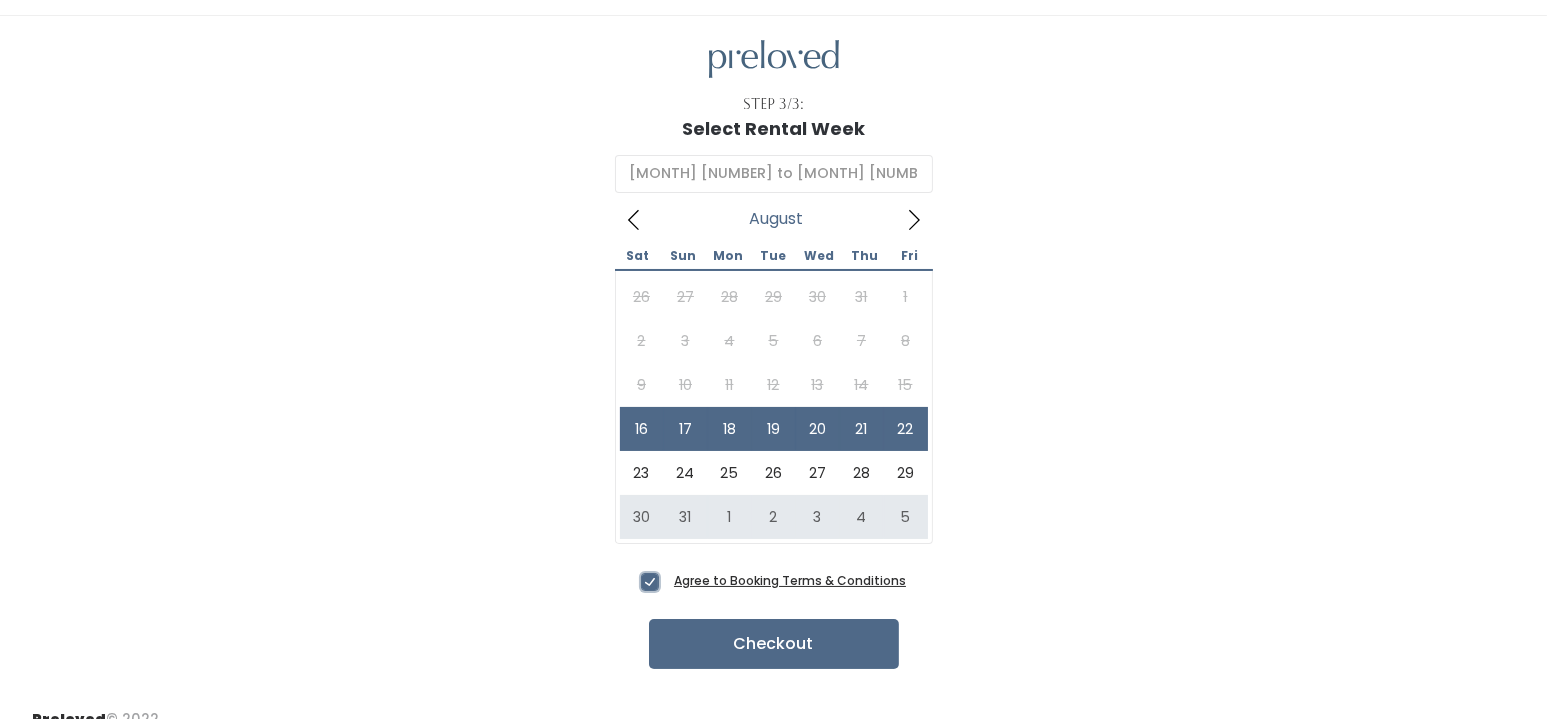 scroll, scrollTop: 69, scrollLeft: 0, axis: vertical 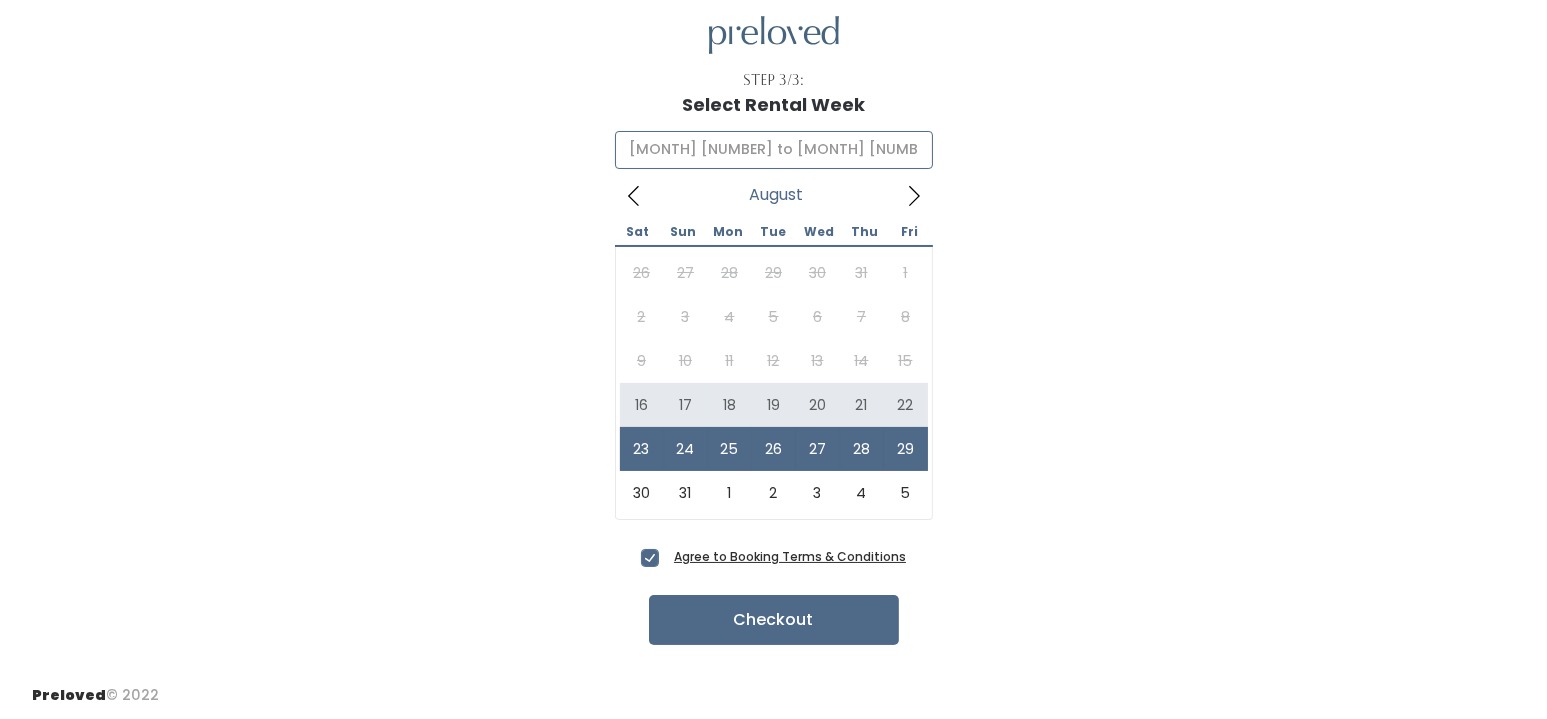 type on "August 16 to August 22" 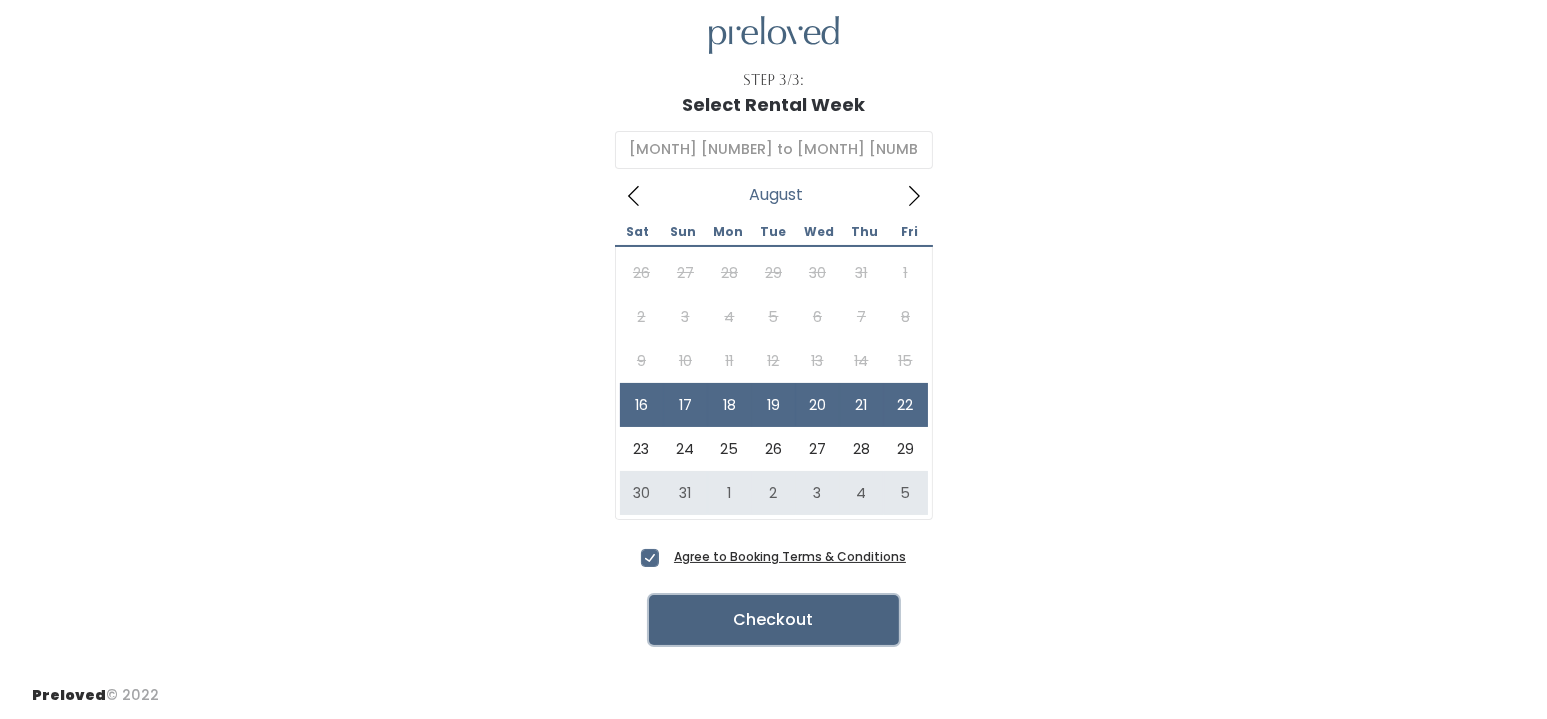 click on "Checkout" at bounding box center (774, 620) 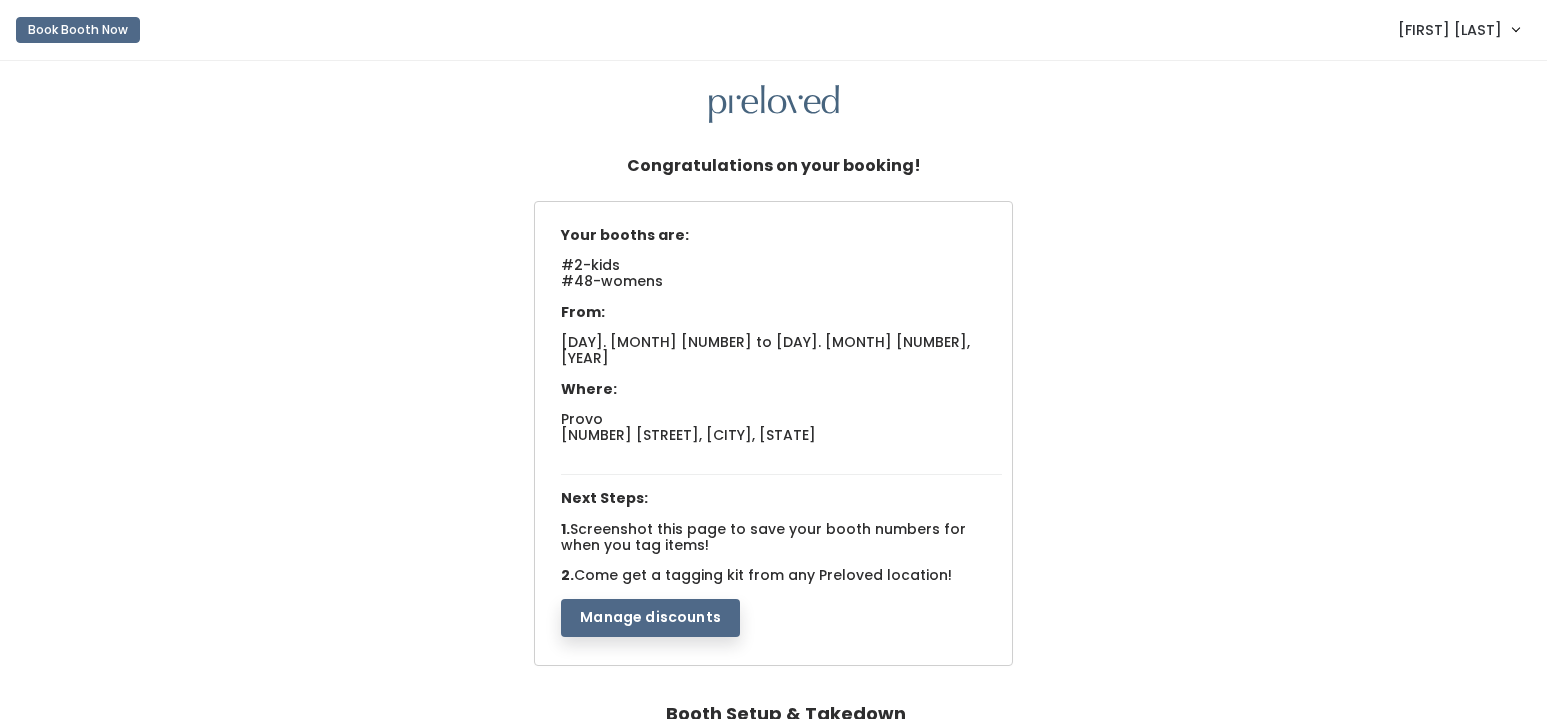 scroll, scrollTop: 0, scrollLeft: 0, axis: both 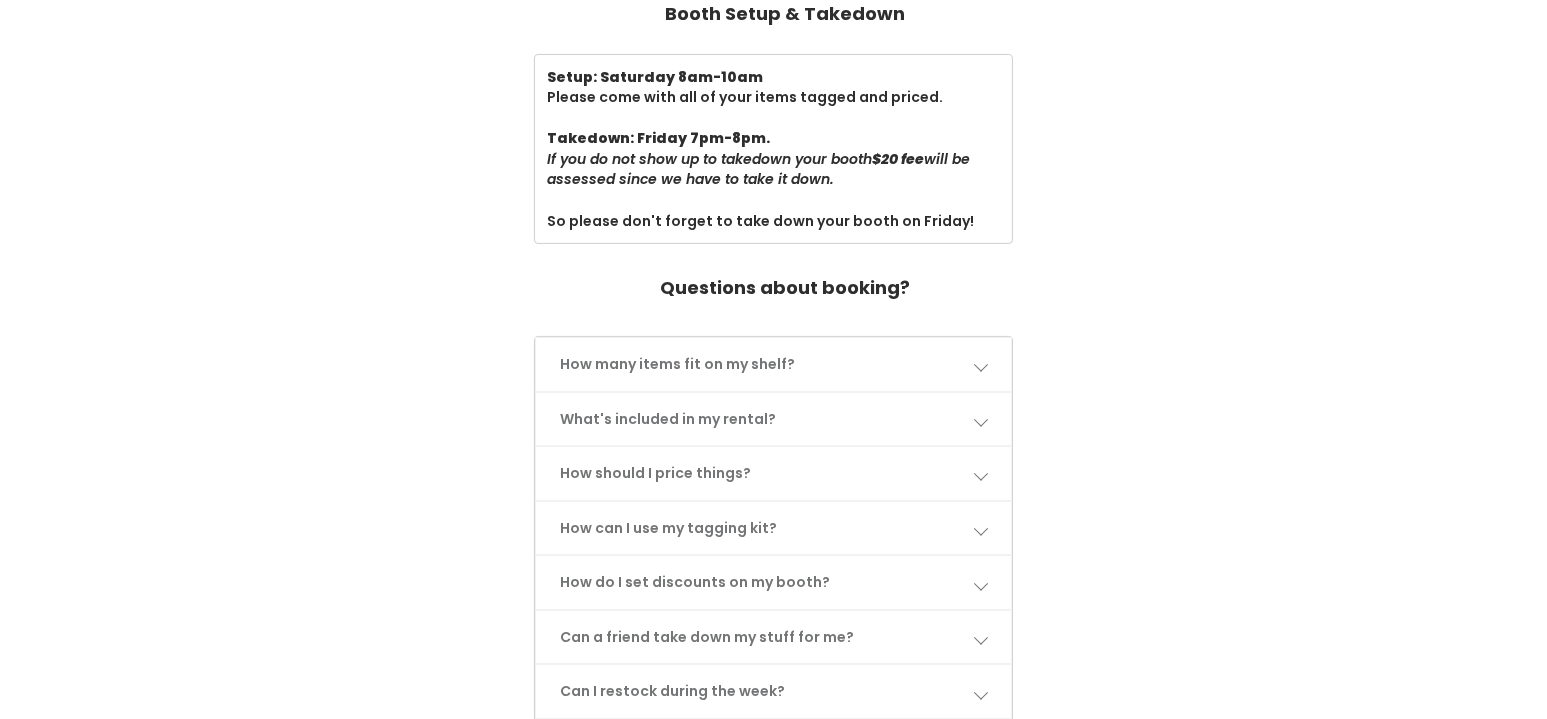 click on "How many items fit on my shelf?" at bounding box center (773, 364) 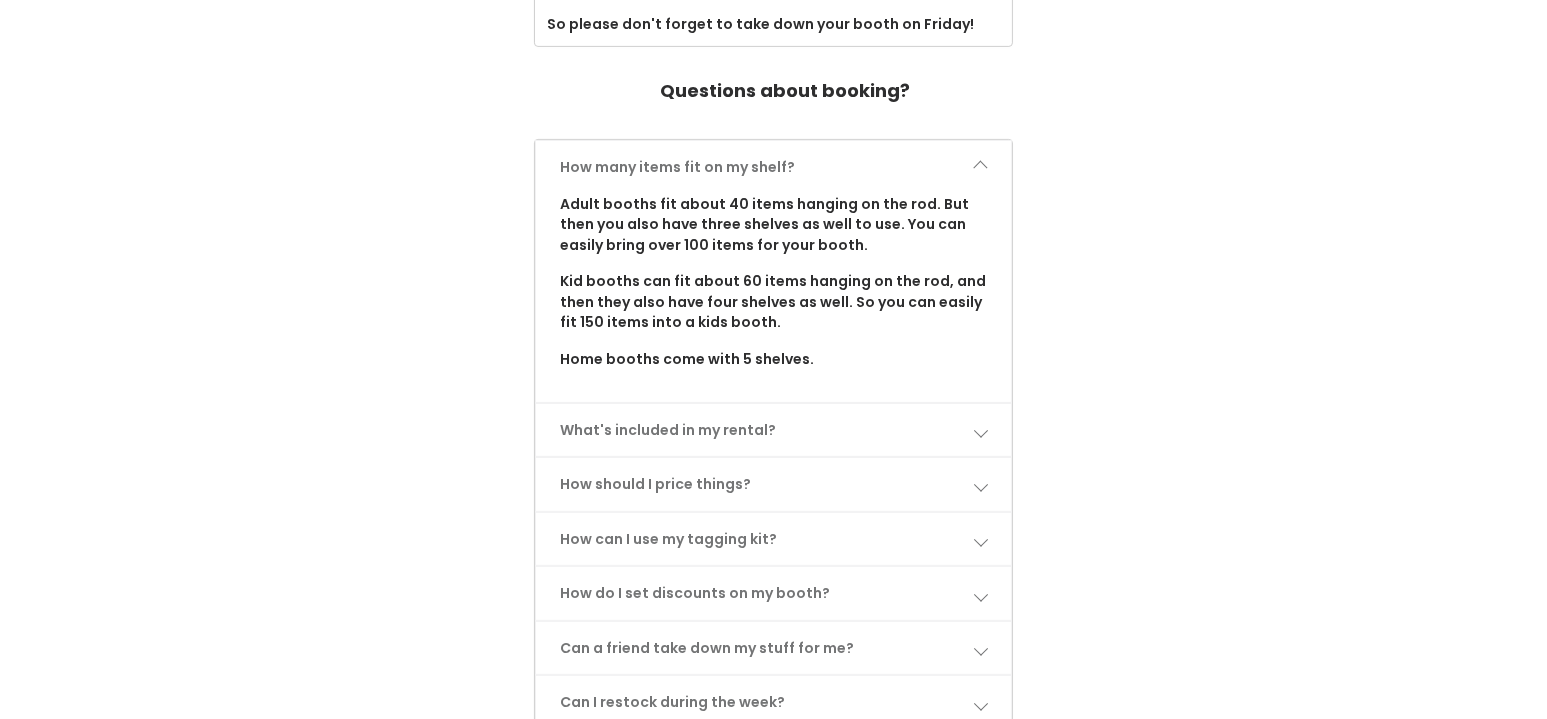 scroll, scrollTop: 900, scrollLeft: 0, axis: vertical 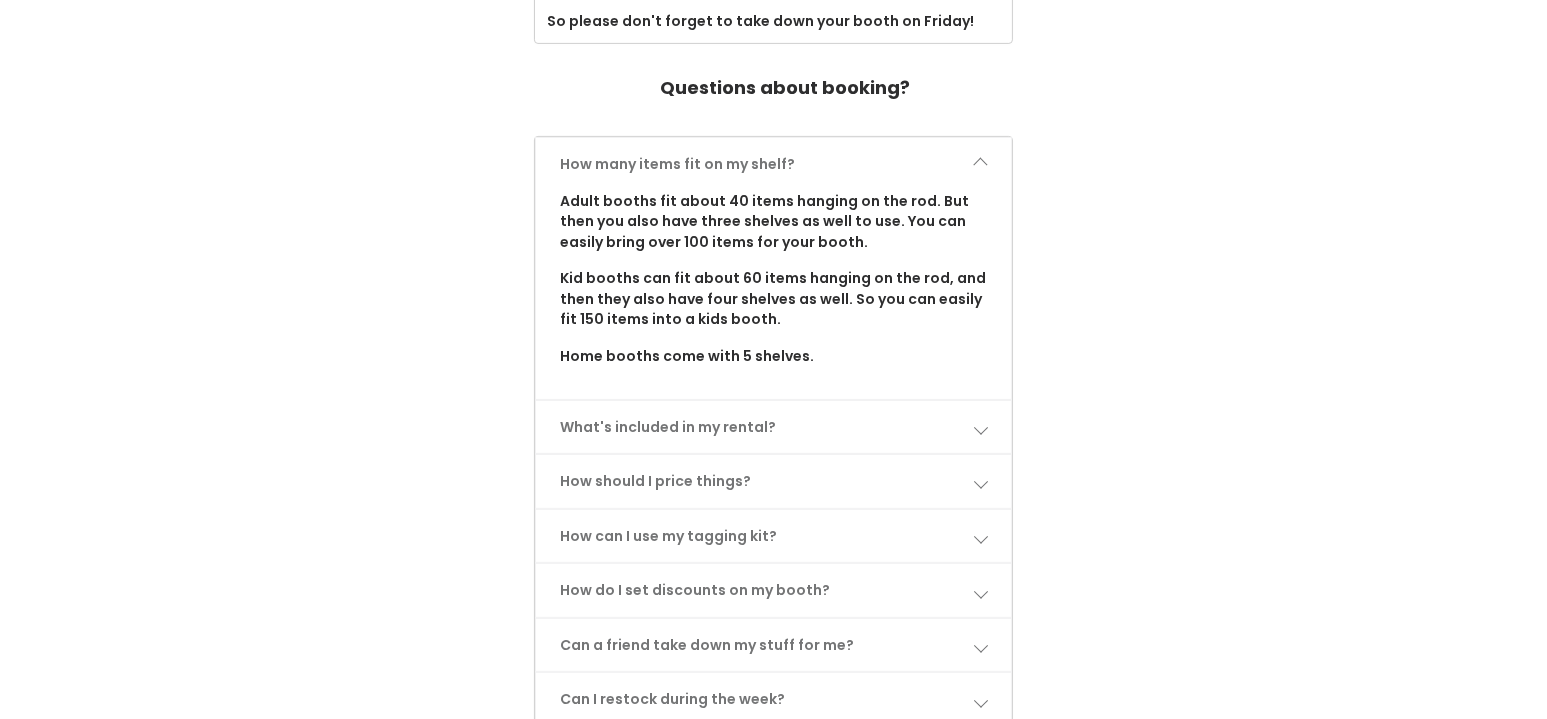 click on "What's included in my rental?" at bounding box center (773, 427) 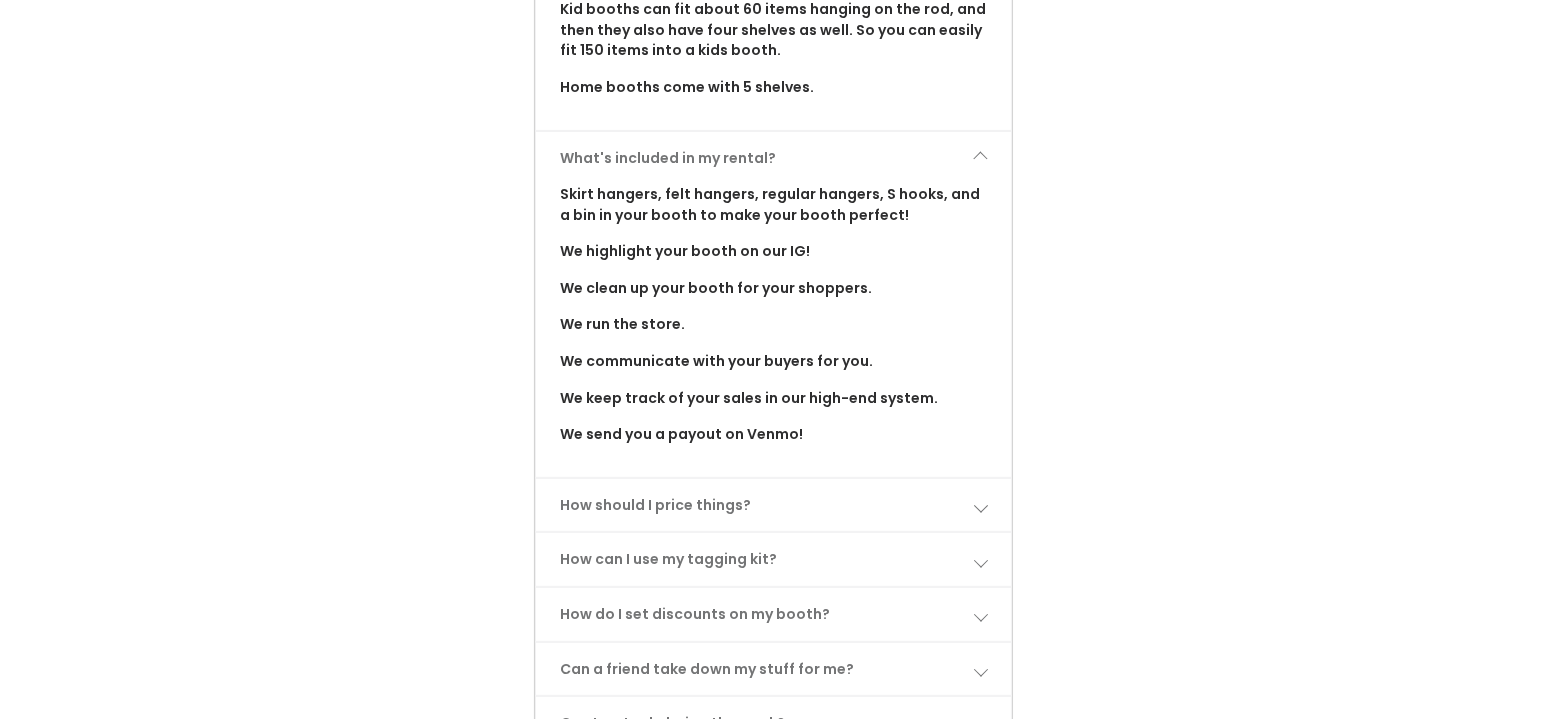 scroll, scrollTop: 1200, scrollLeft: 0, axis: vertical 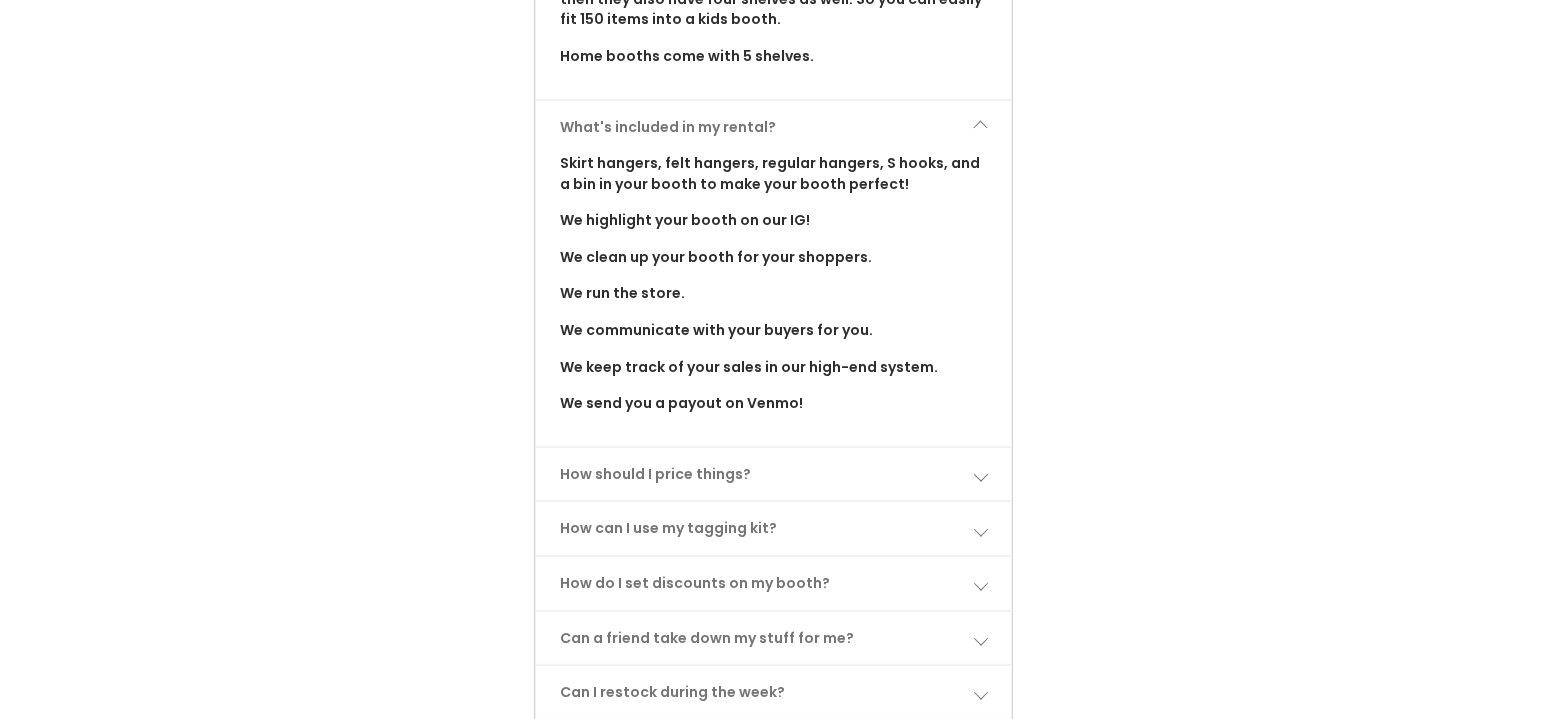 click on "How should I price things?" at bounding box center [773, 474] 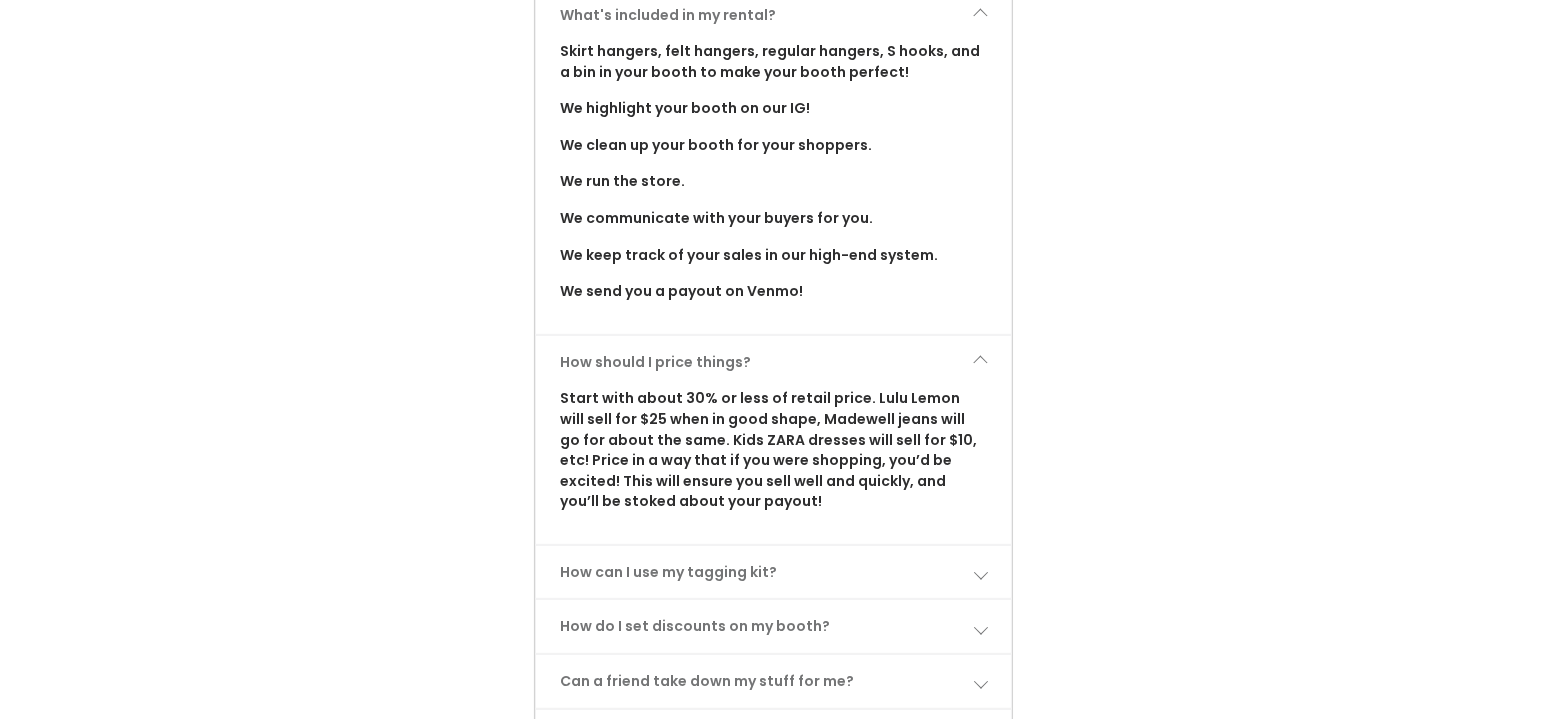 scroll, scrollTop: 1400, scrollLeft: 0, axis: vertical 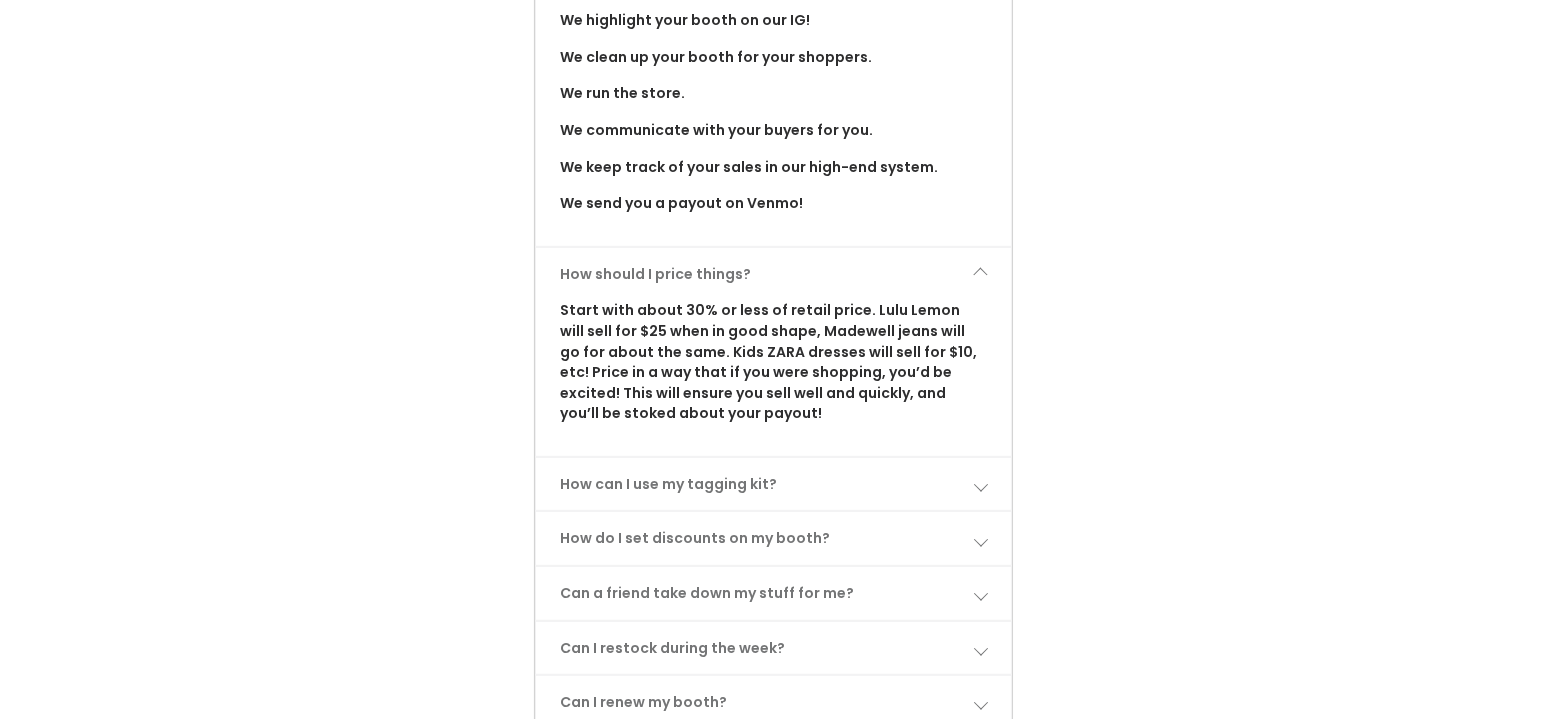 click on "How can I use my tagging kit?" at bounding box center (773, 484) 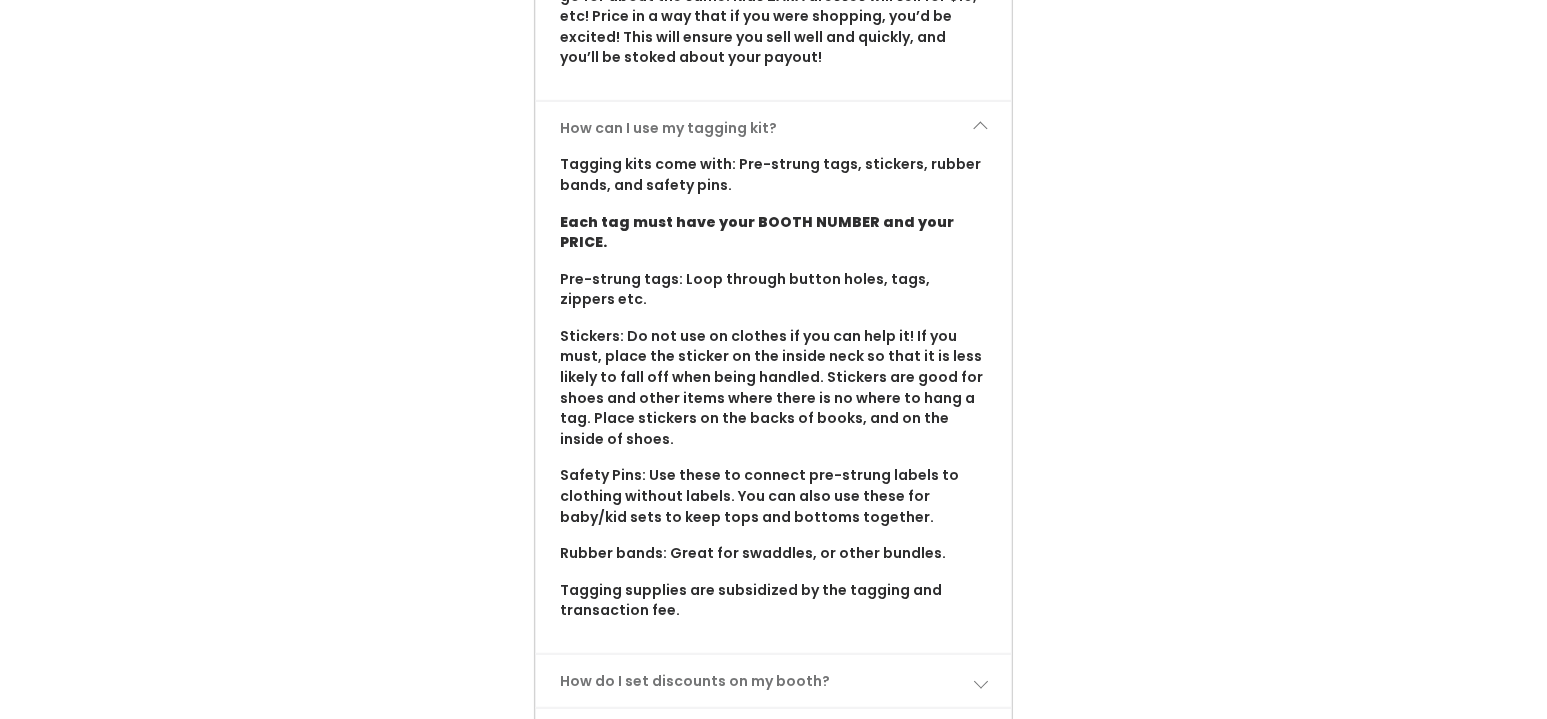 scroll, scrollTop: 1800, scrollLeft: 0, axis: vertical 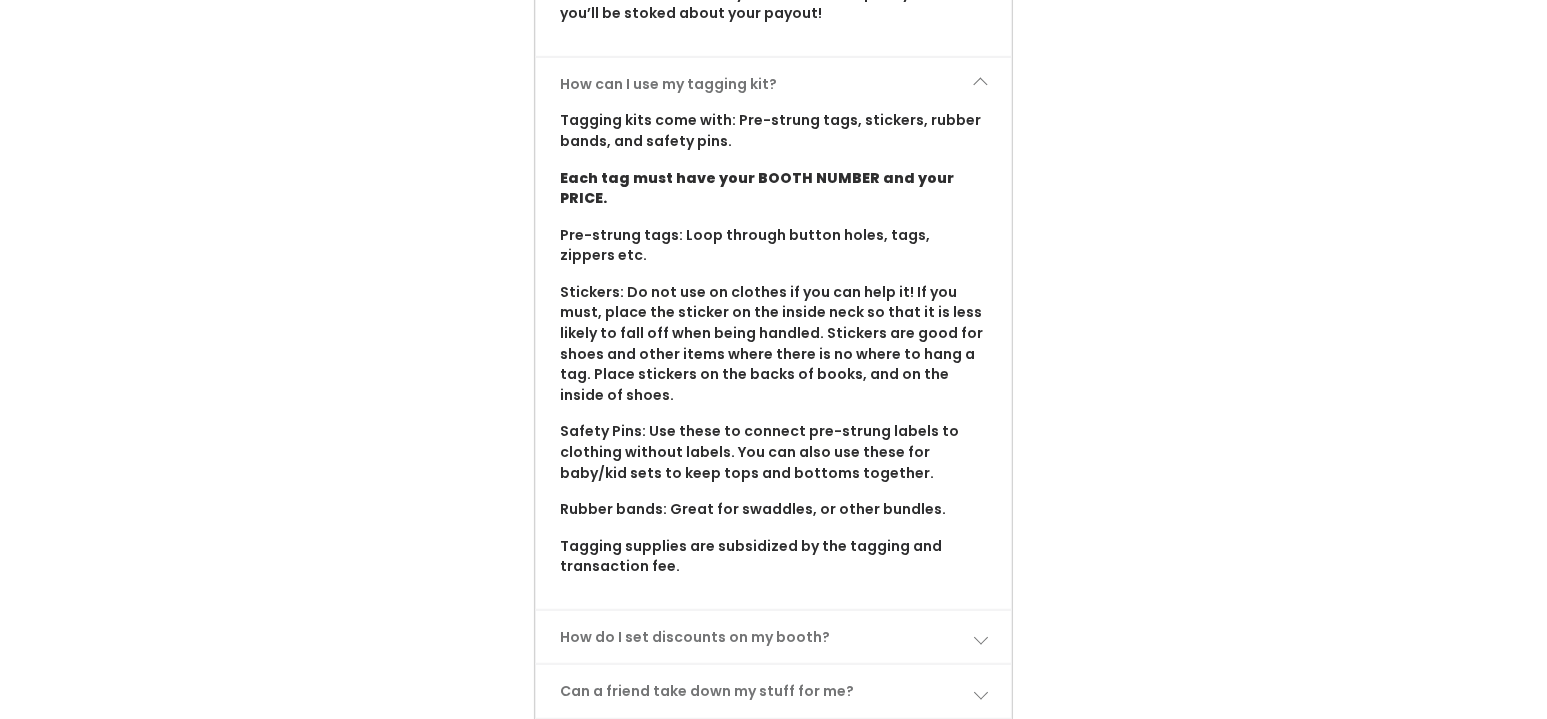 click on "How do I set discounts on my booth?" at bounding box center (773, 637) 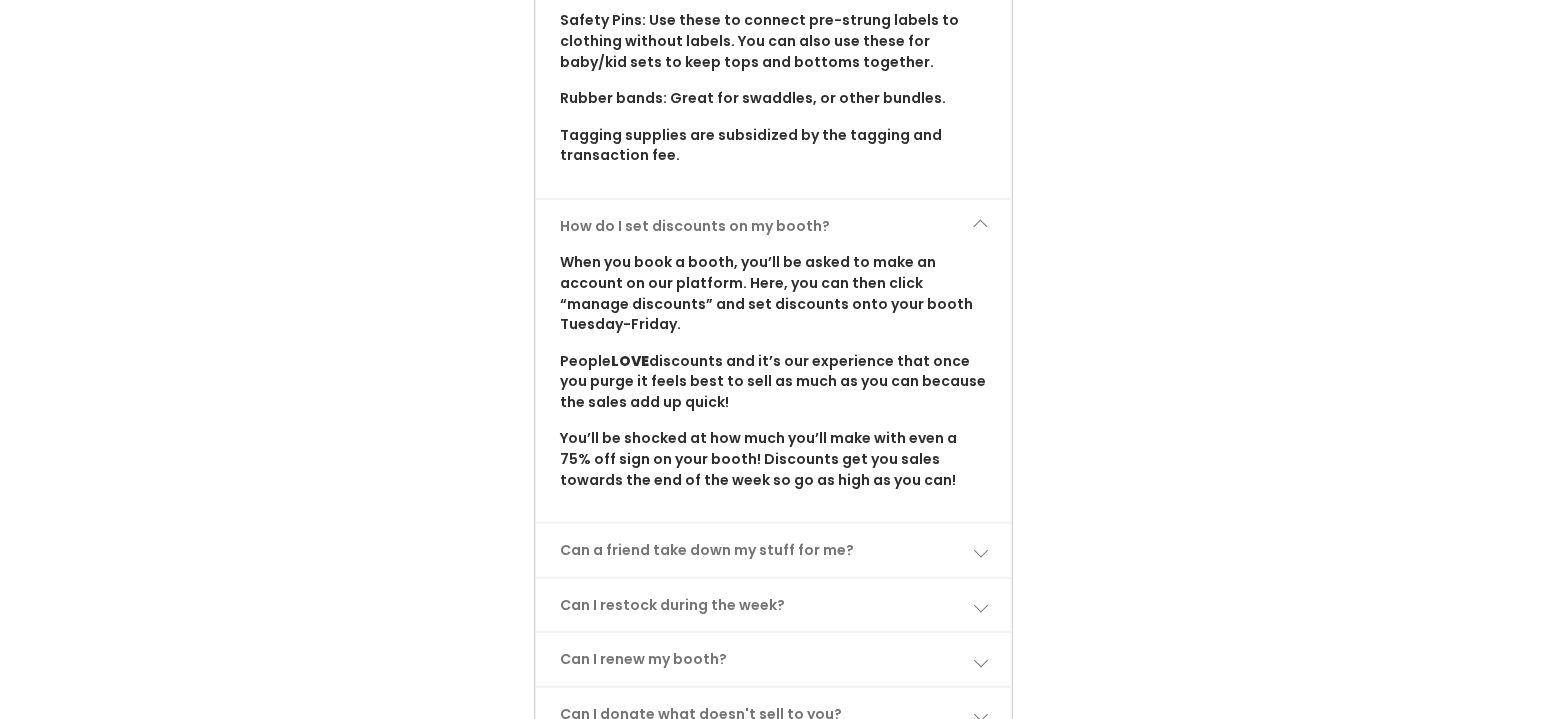 scroll, scrollTop: 2368, scrollLeft: 0, axis: vertical 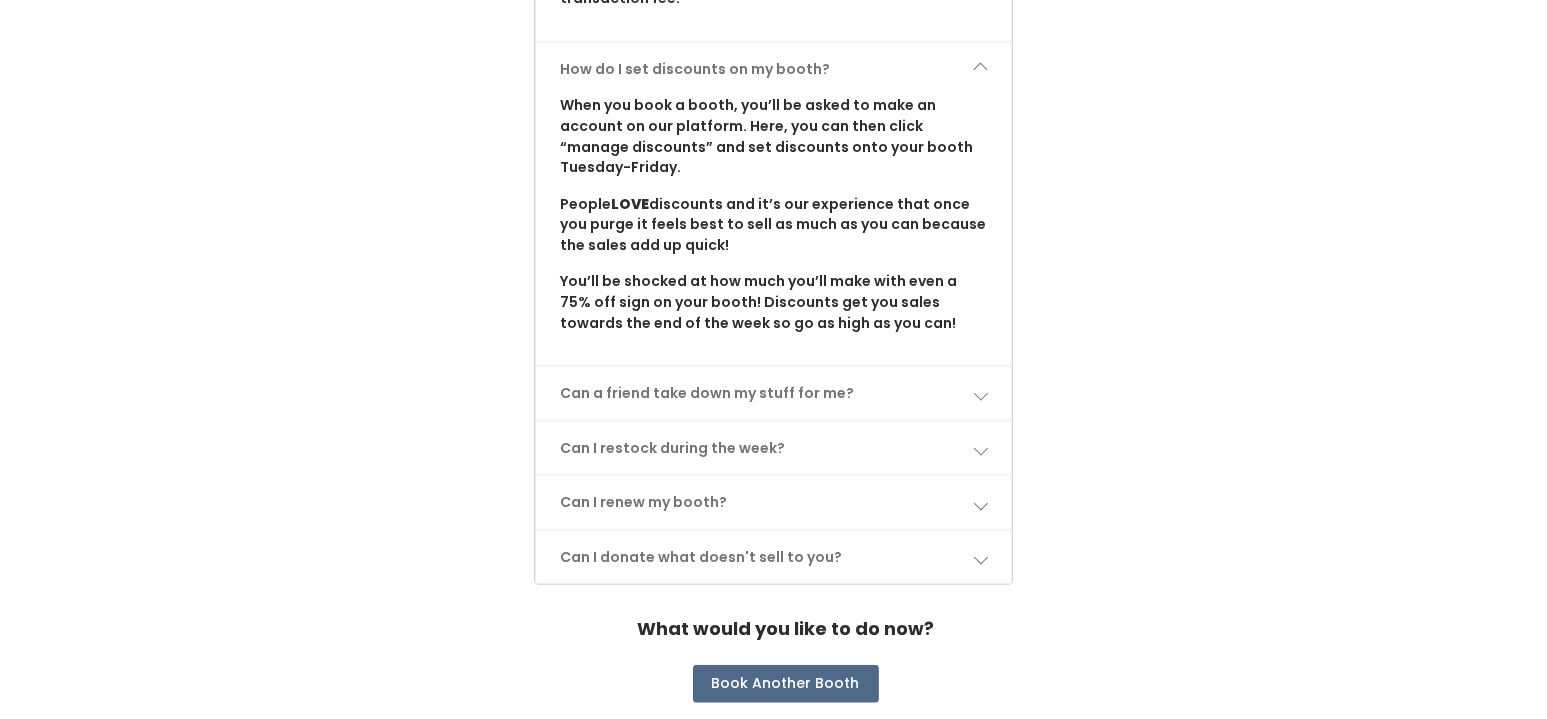click on "Can a friend take down my stuff for me?" at bounding box center (773, 393) 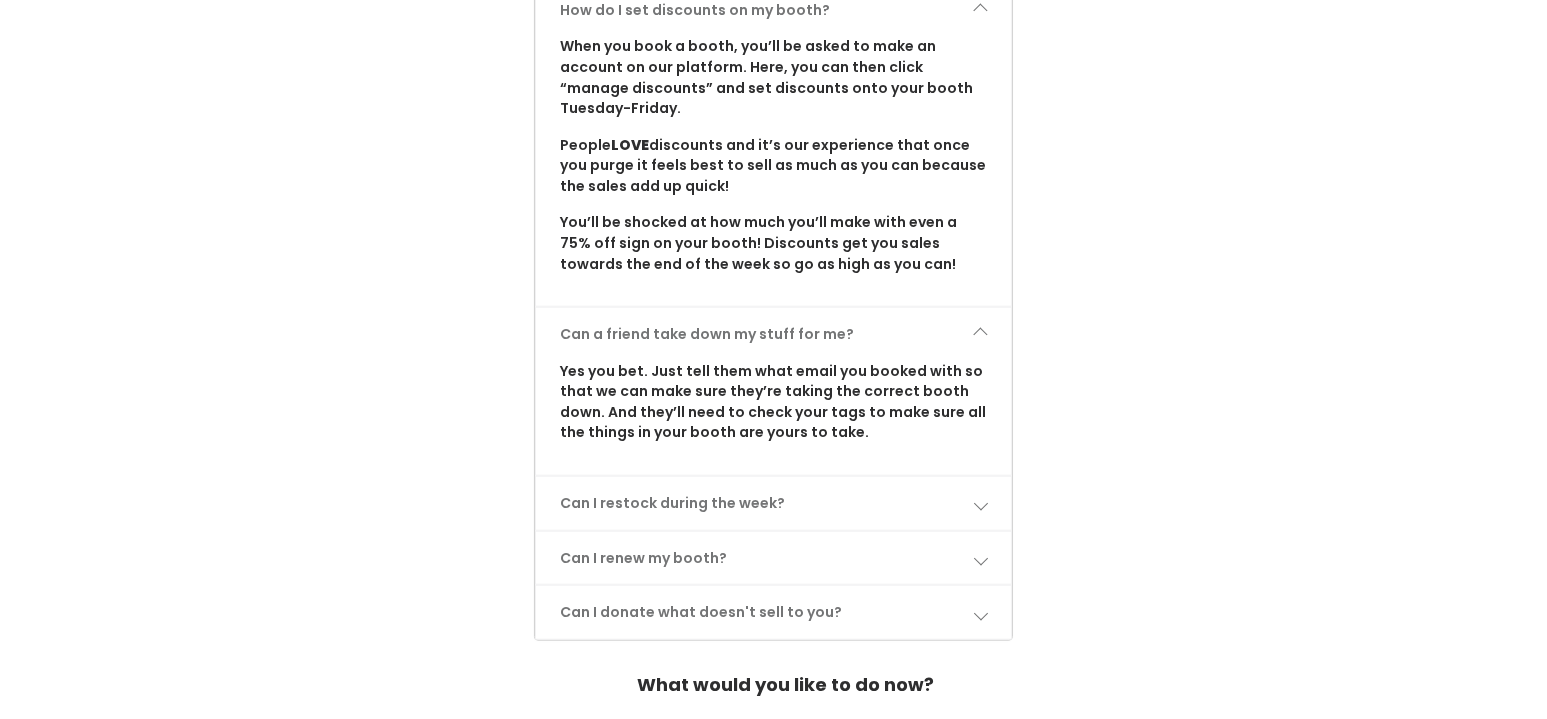scroll, scrollTop: 2482, scrollLeft: 0, axis: vertical 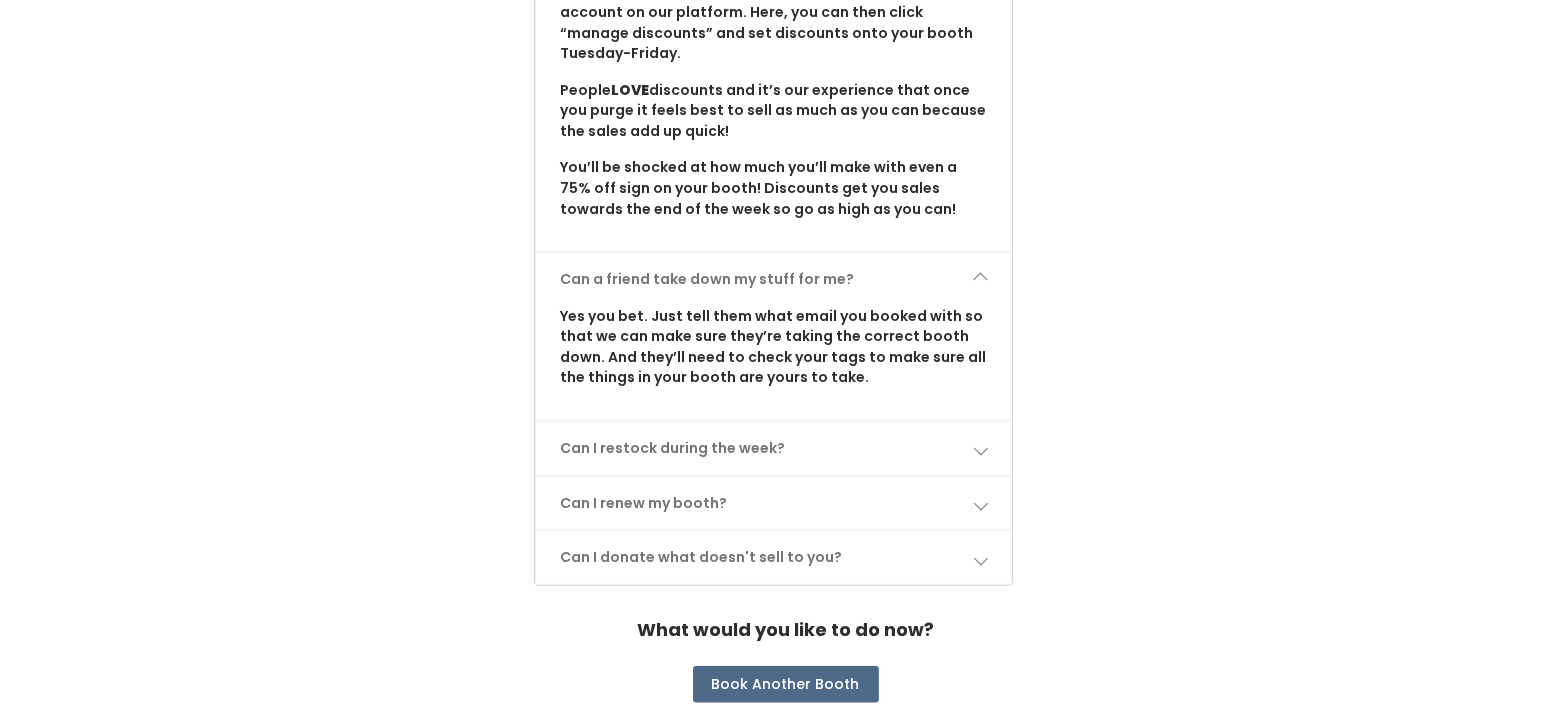 click on "Can I restock during the week?" at bounding box center [773, 448] 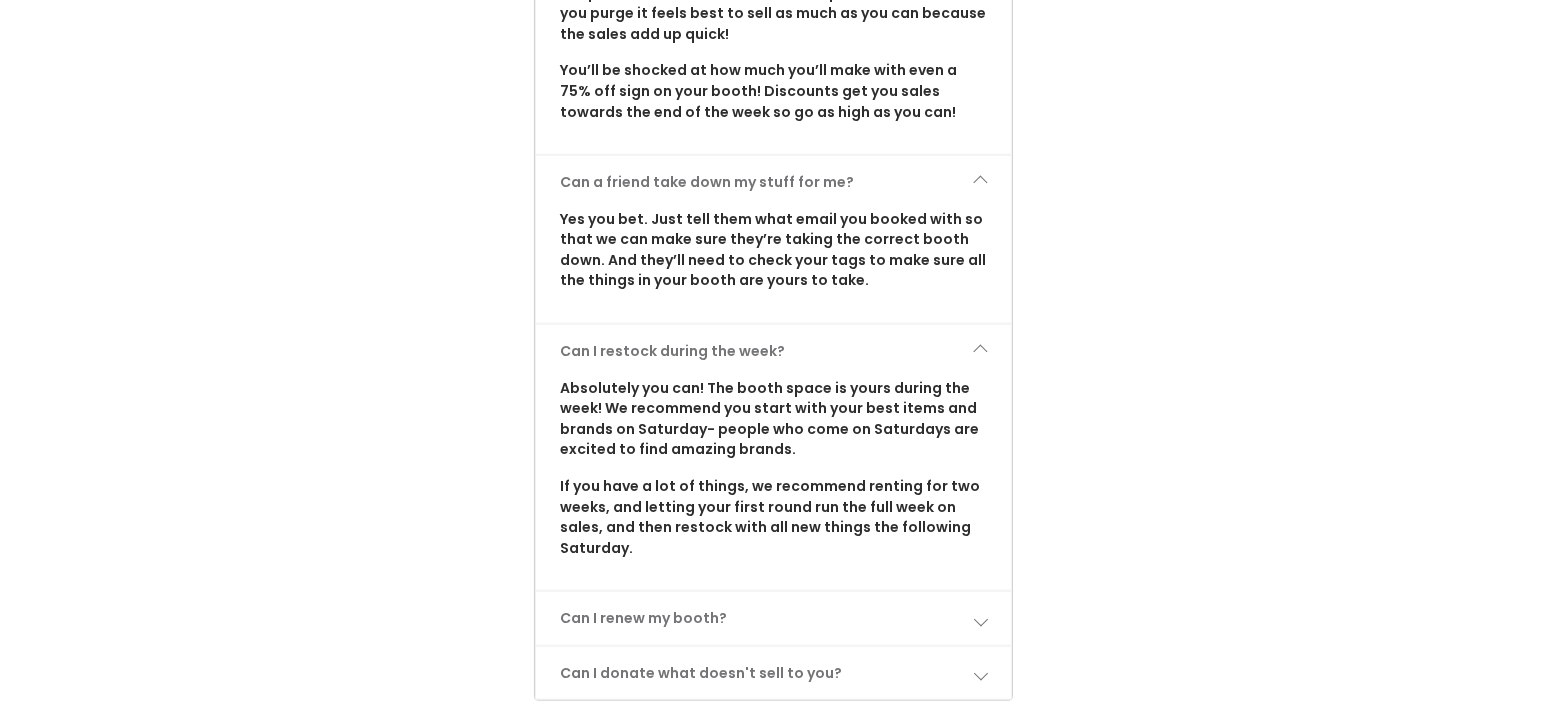 scroll, scrollTop: 2682, scrollLeft: 0, axis: vertical 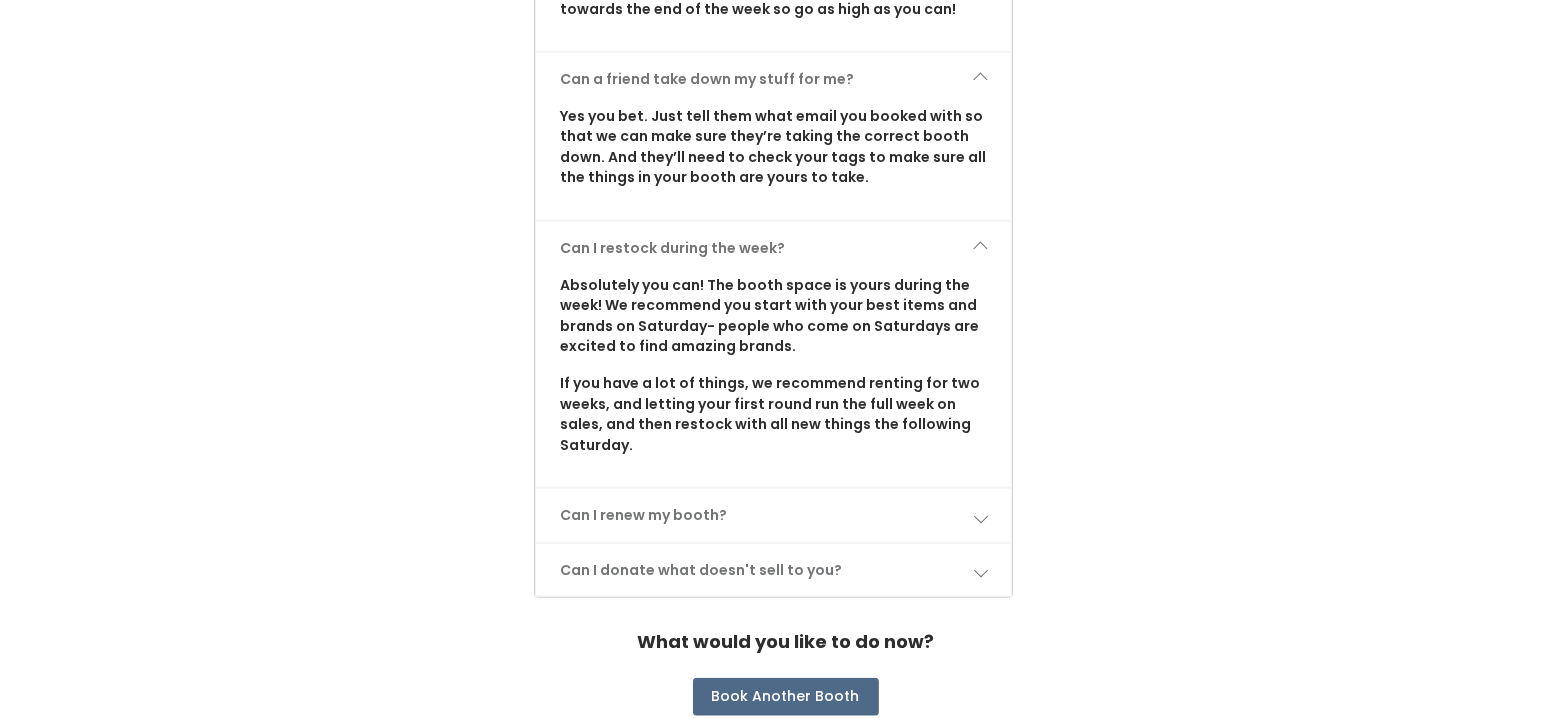 click on "Can I renew my booth?" at bounding box center (773, 515) 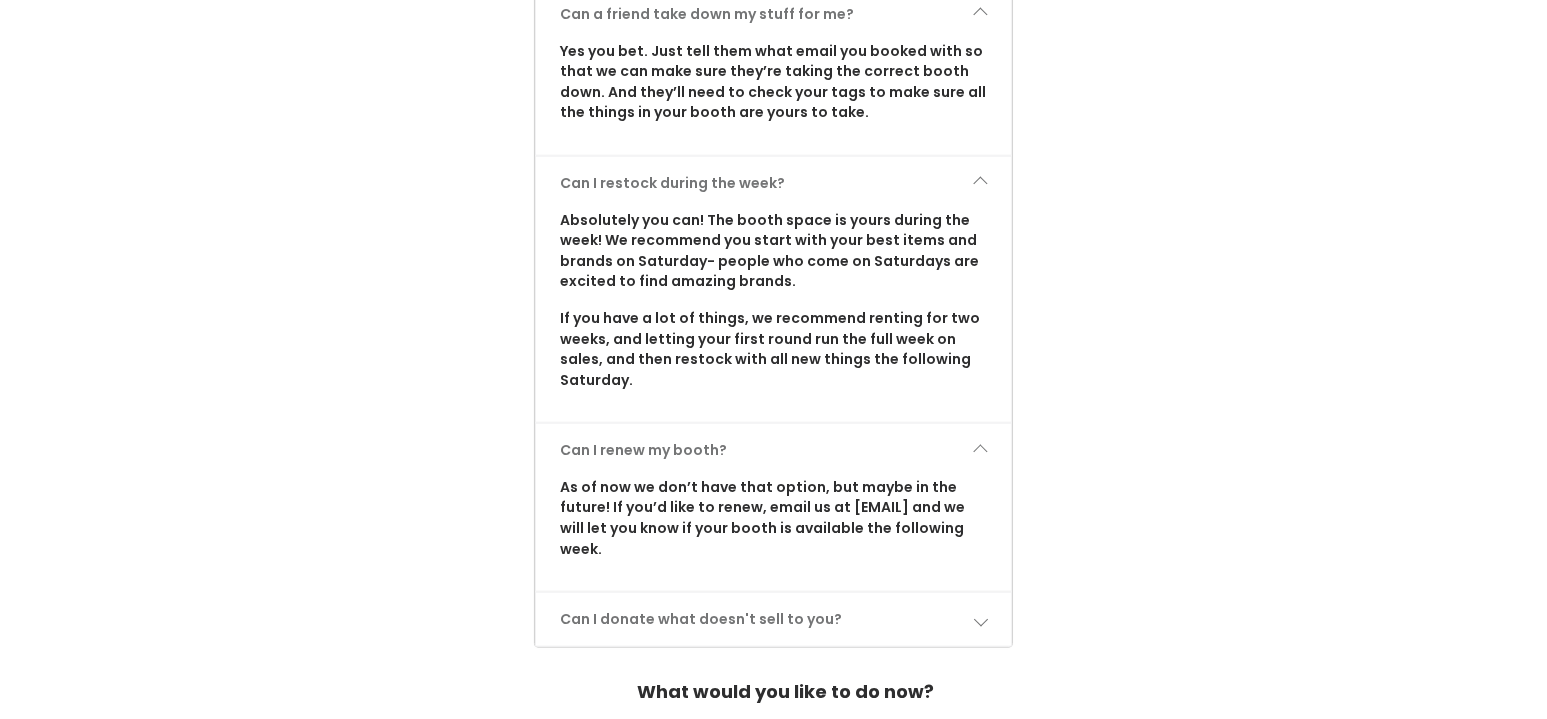 scroll, scrollTop: 2809, scrollLeft: 0, axis: vertical 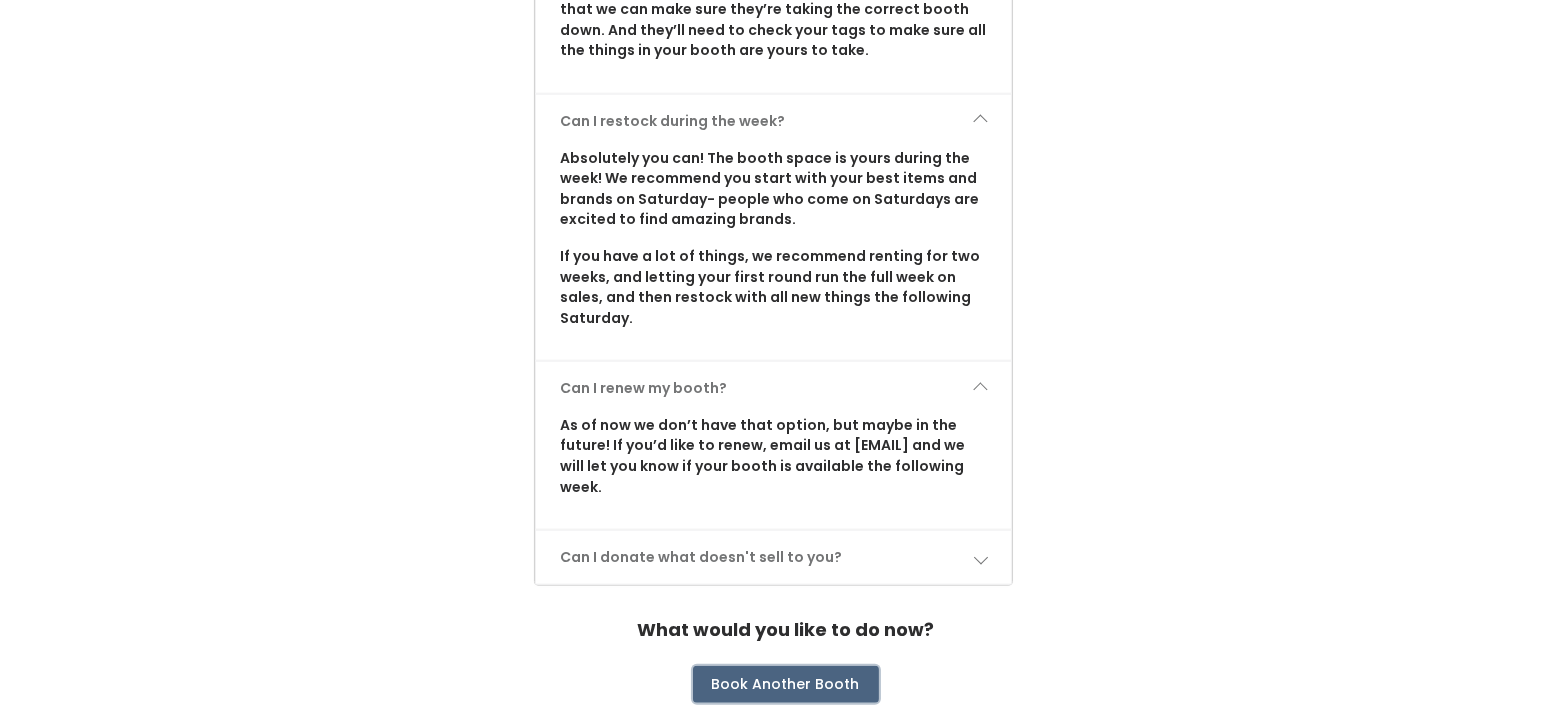 click on "Book Another Booth" at bounding box center [786, 685] 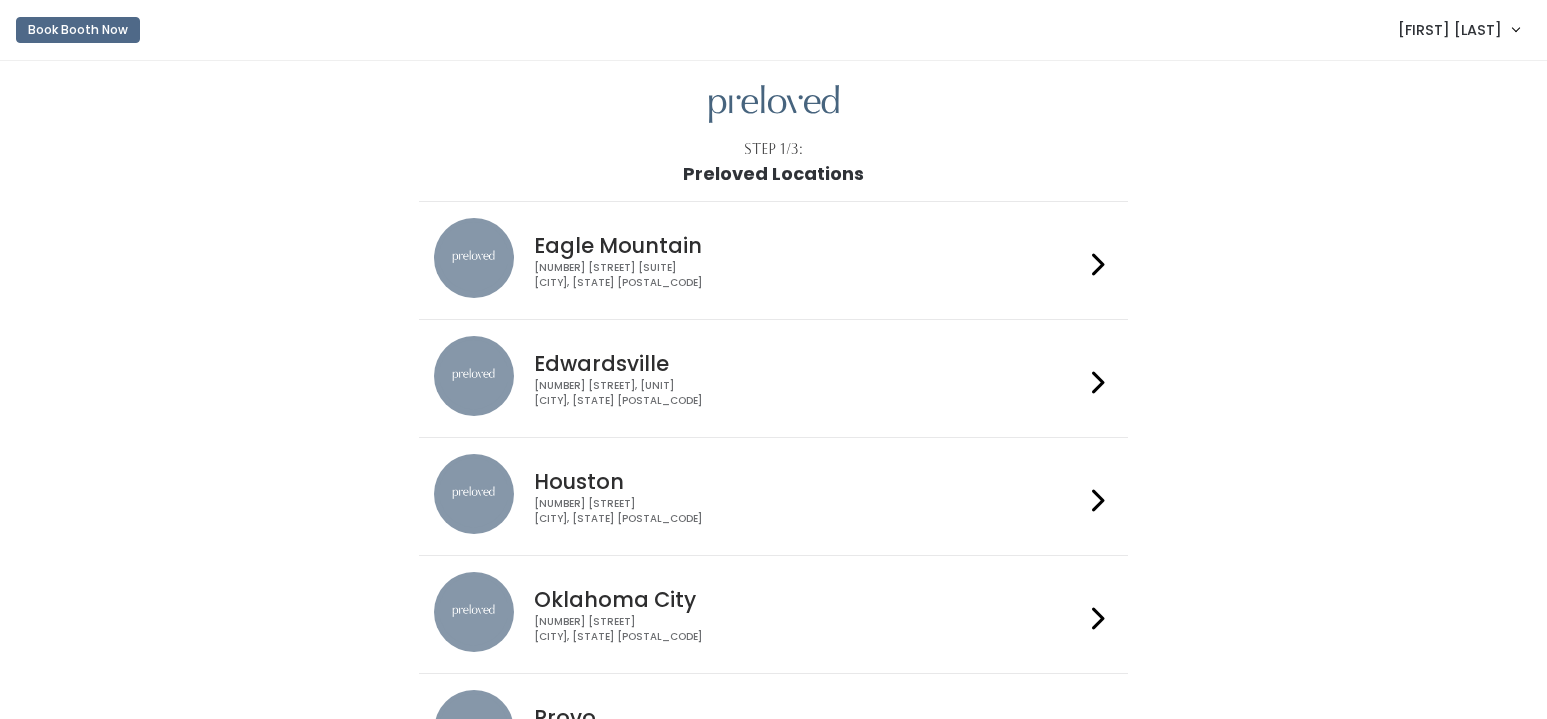 scroll, scrollTop: 0, scrollLeft: 0, axis: both 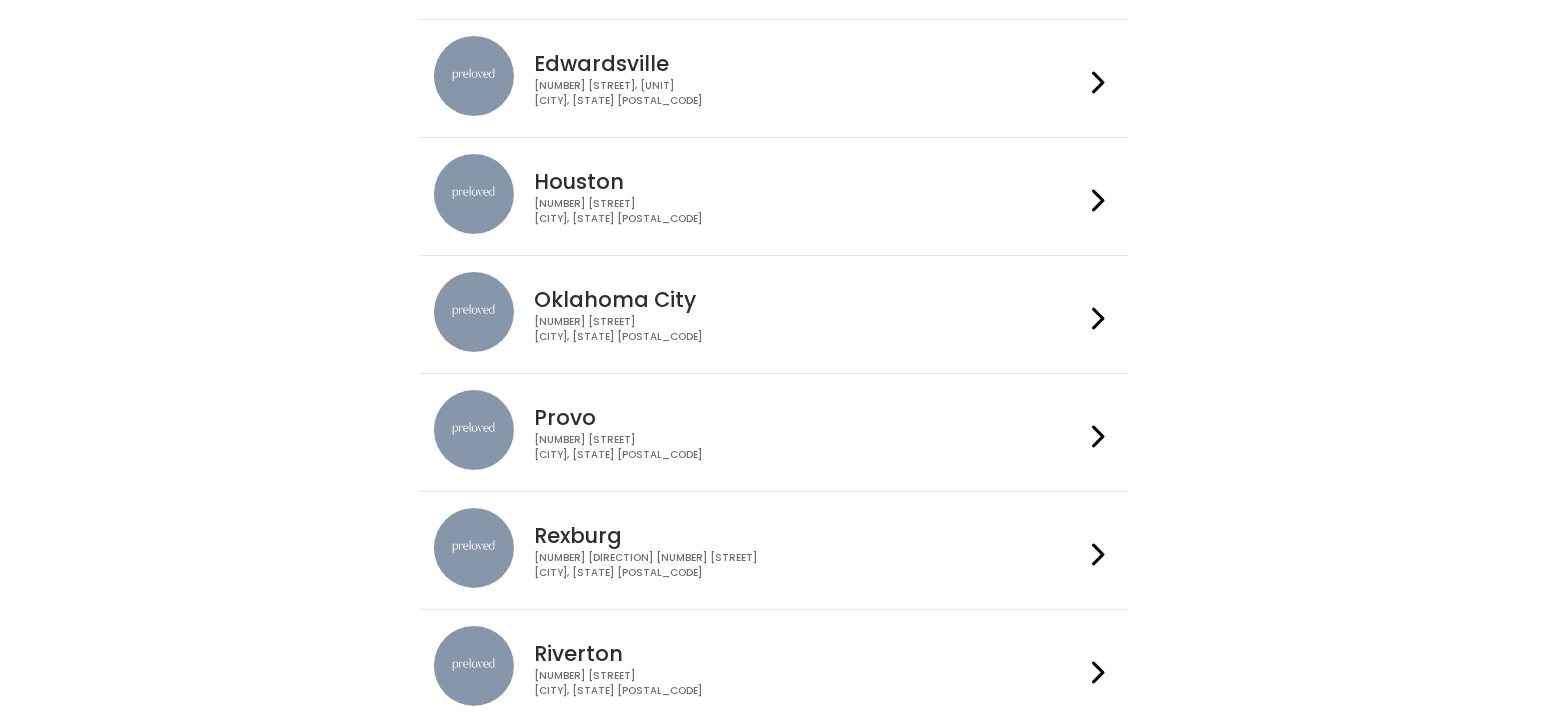 click at bounding box center (1098, 436) 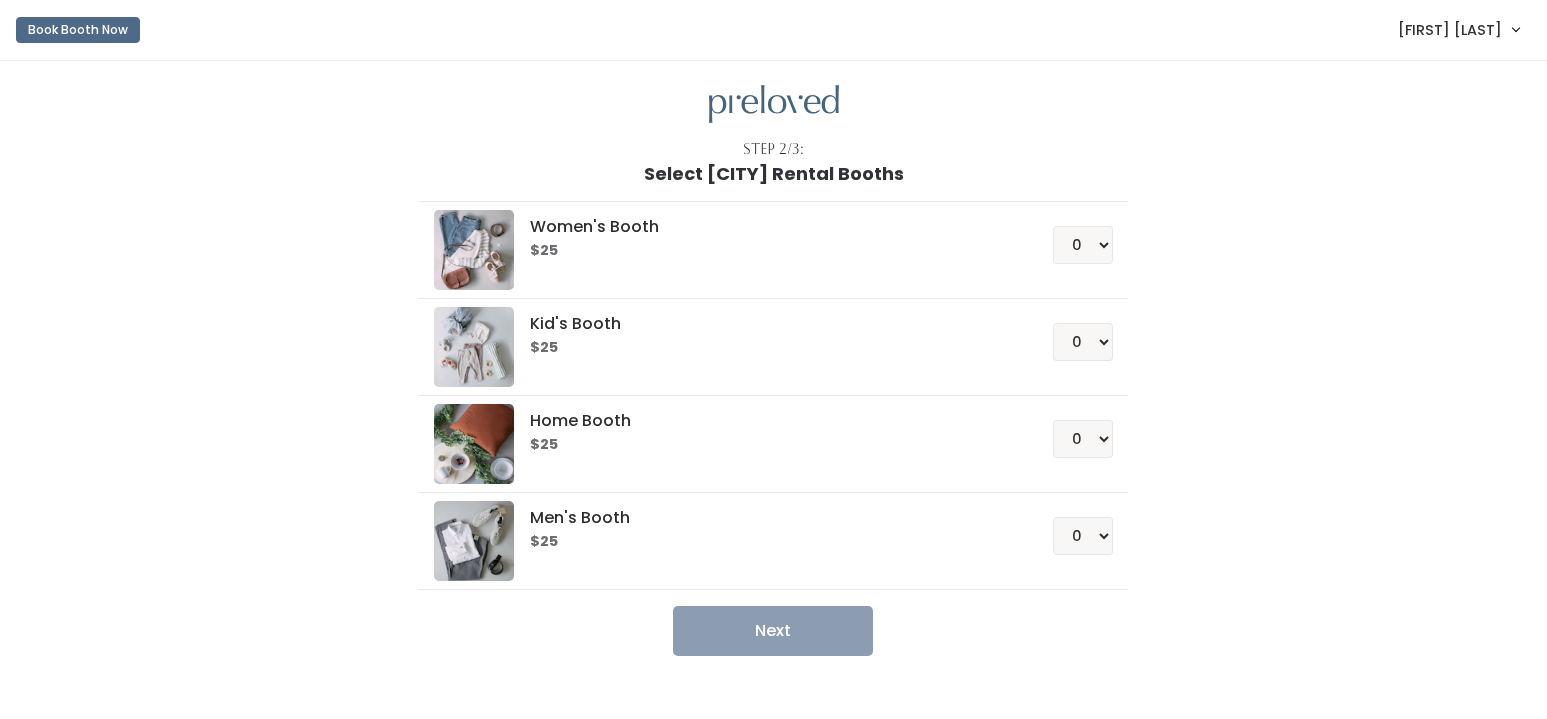 scroll, scrollTop: 0, scrollLeft: 0, axis: both 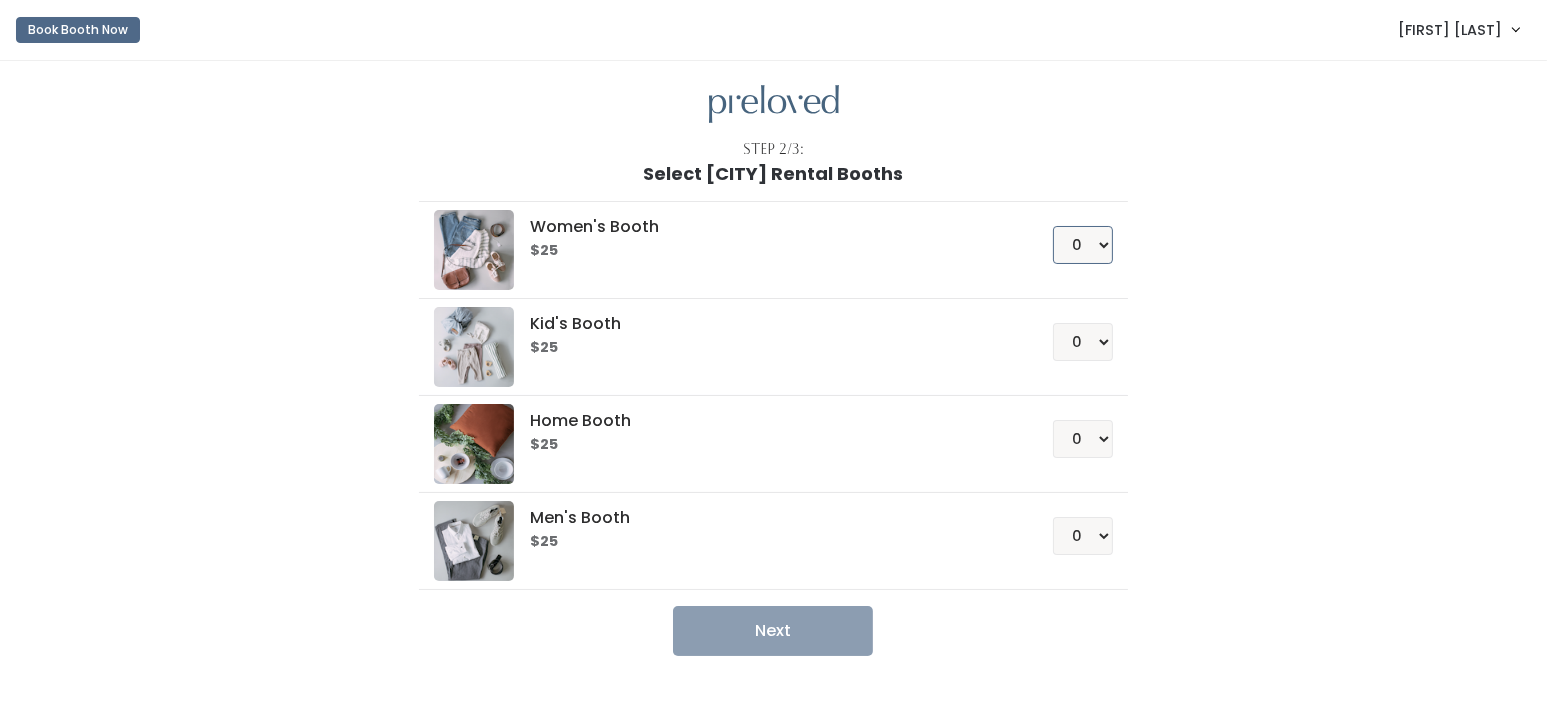 click on "0
1
2
3
4" at bounding box center [1083, 245] 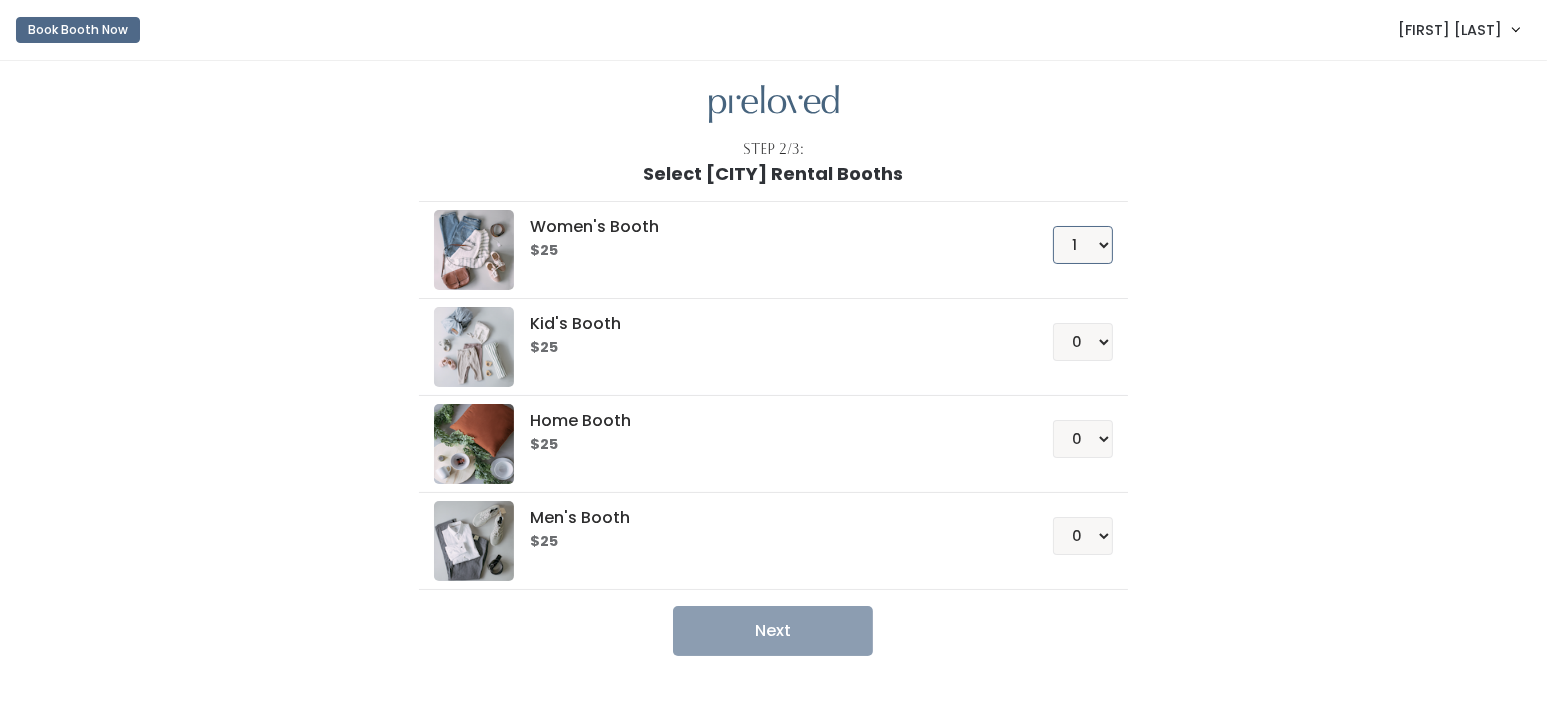 click on "0
1
2
3
4" at bounding box center (1083, 245) 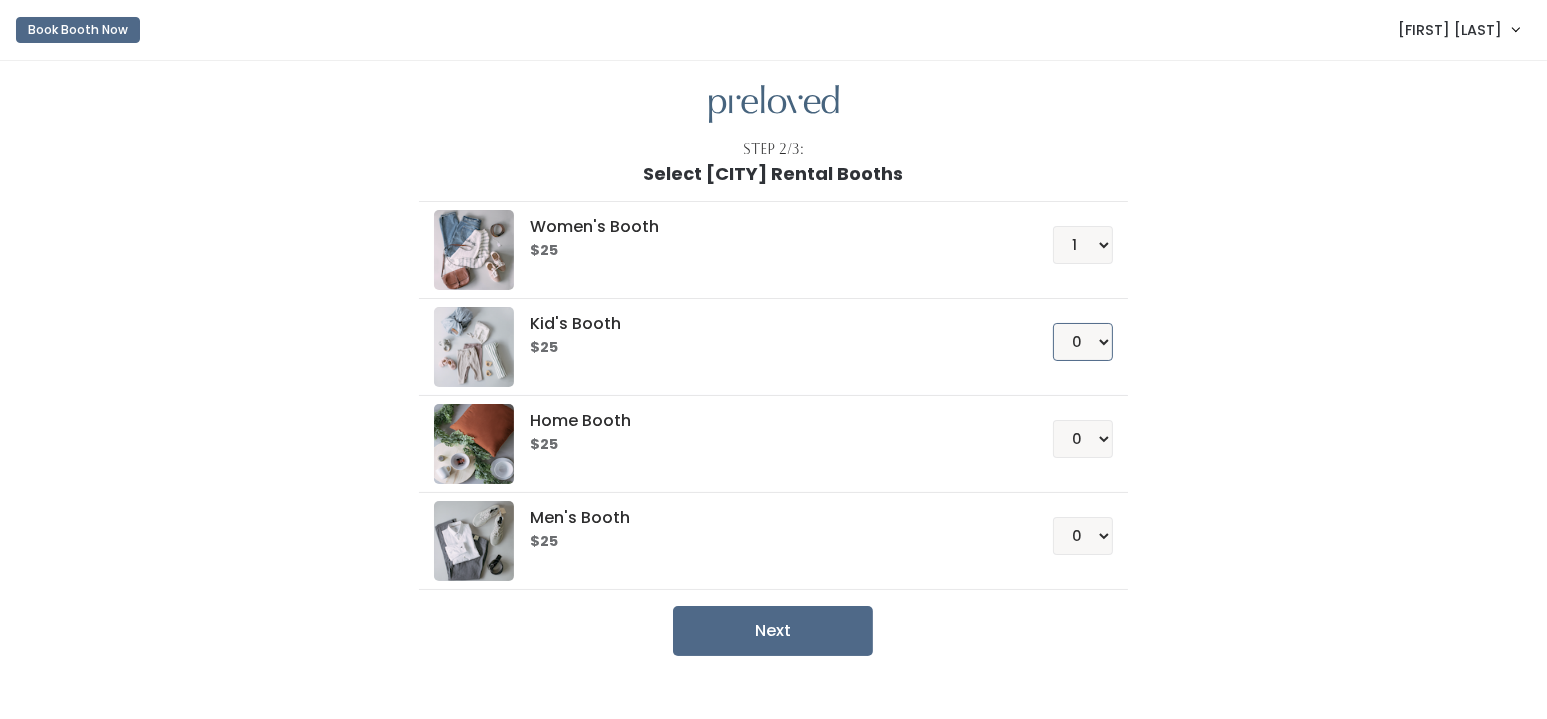 click on "0
1
2
3
4" at bounding box center [1083, 342] 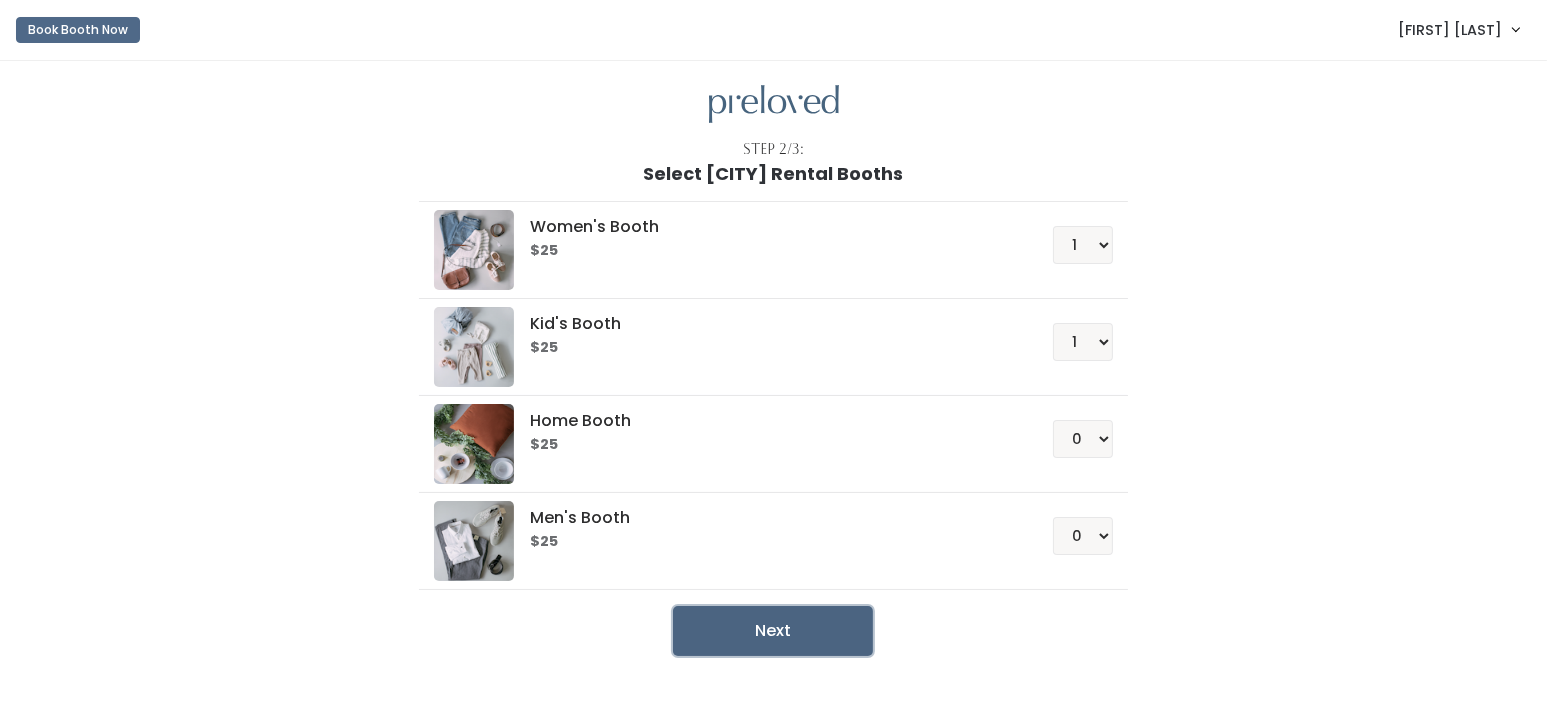 click on "Next" at bounding box center (773, 631) 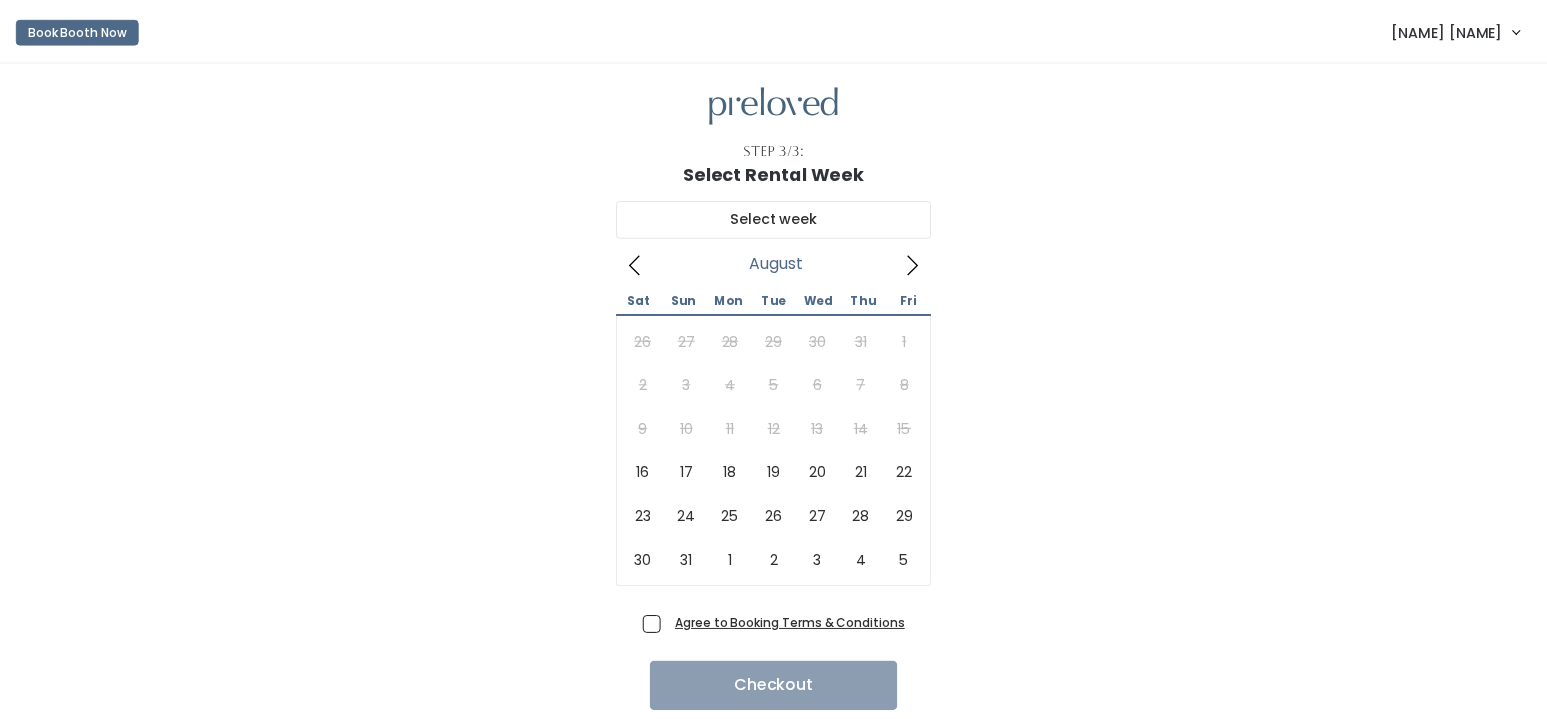 scroll, scrollTop: 0, scrollLeft: 0, axis: both 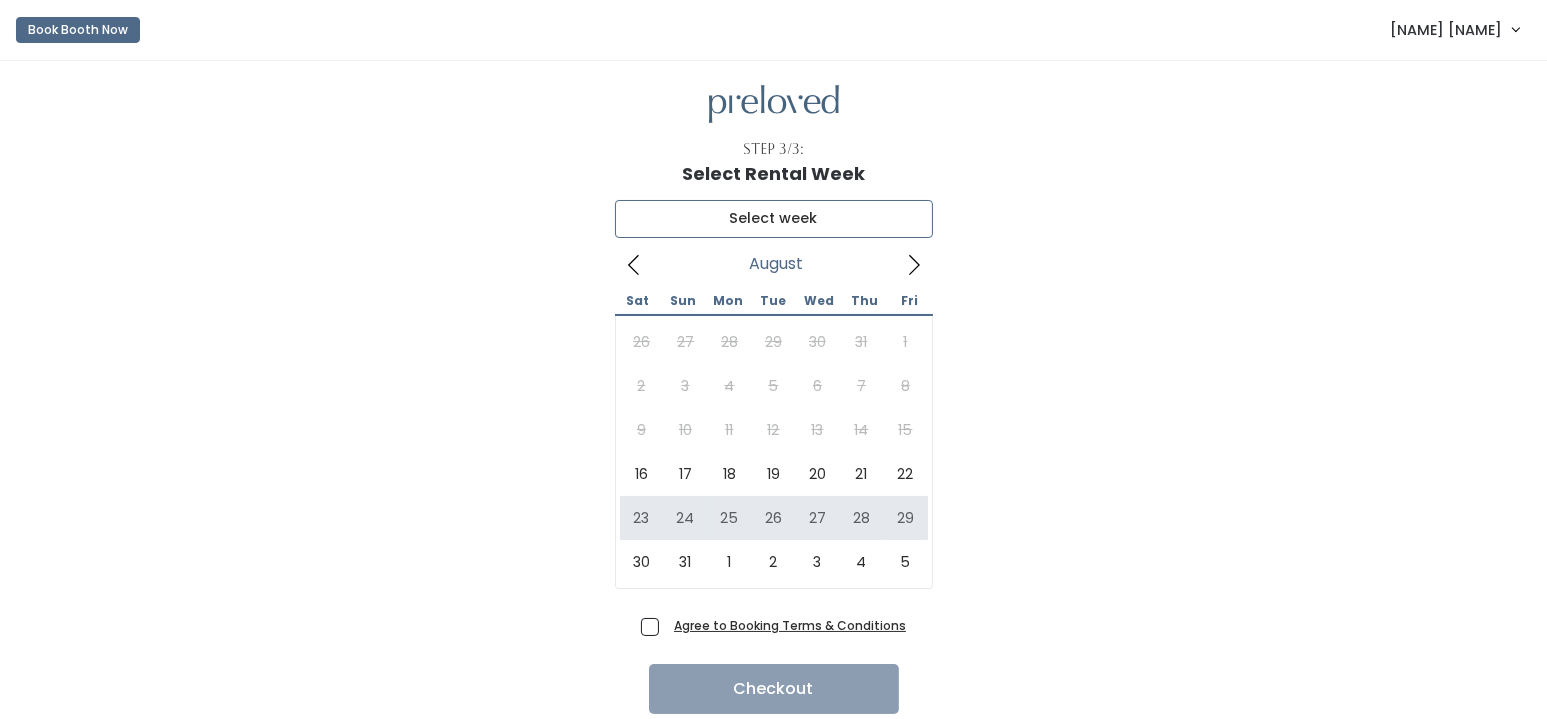 type on "[MONTH] [NUMBER] to [MONTH] [NUMBER]" 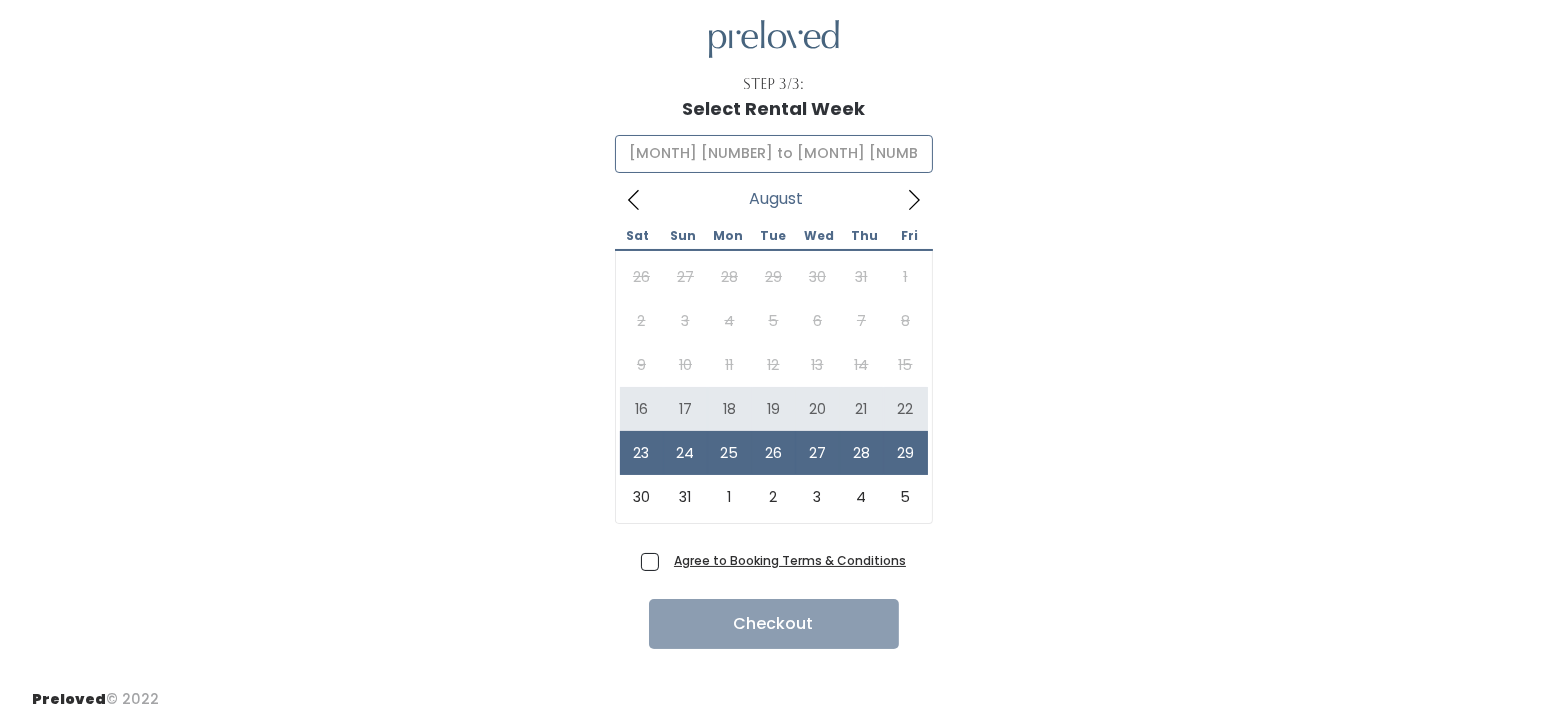 scroll, scrollTop: 69, scrollLeft: 0, axis: vertical 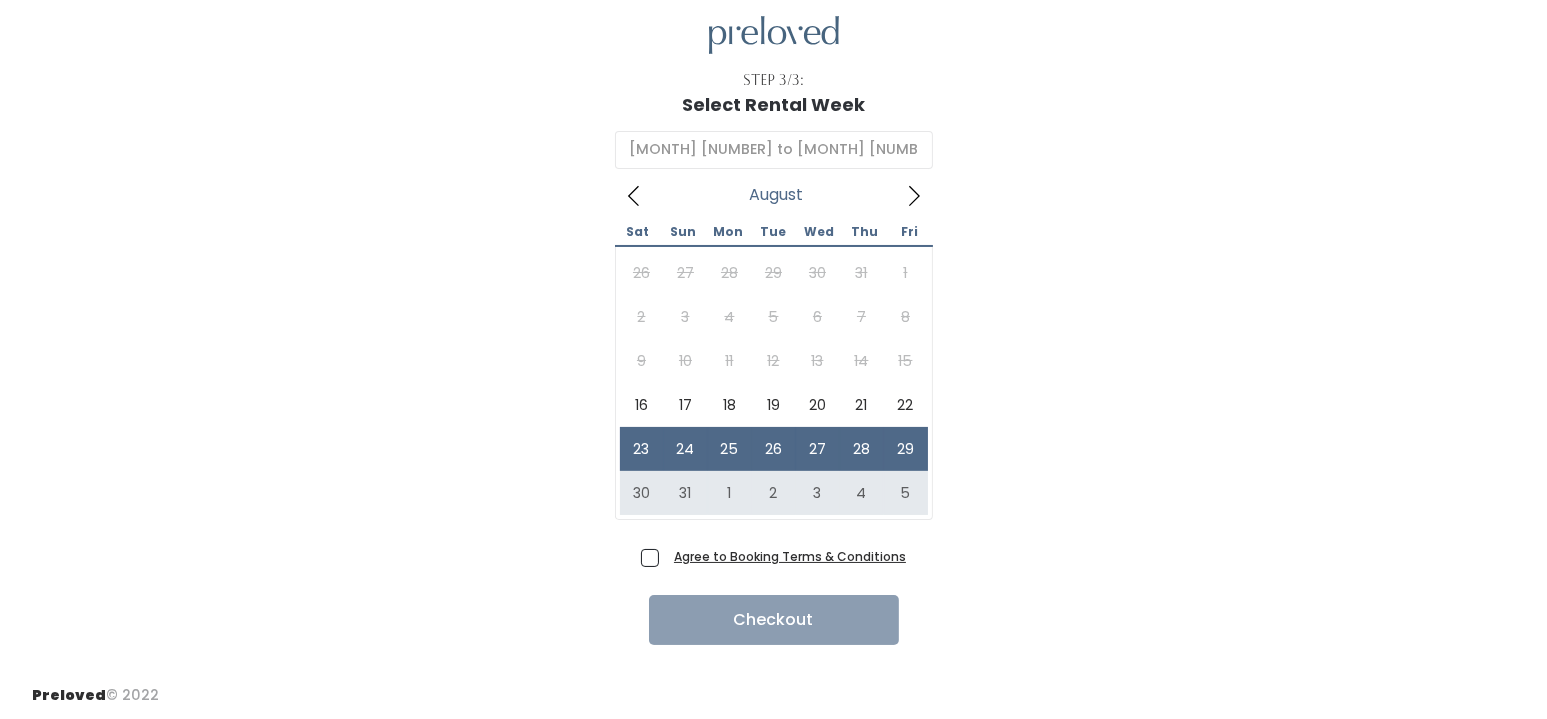 click on "Agree to Booking Terms & Conditions" at bounding box center [786, 556] 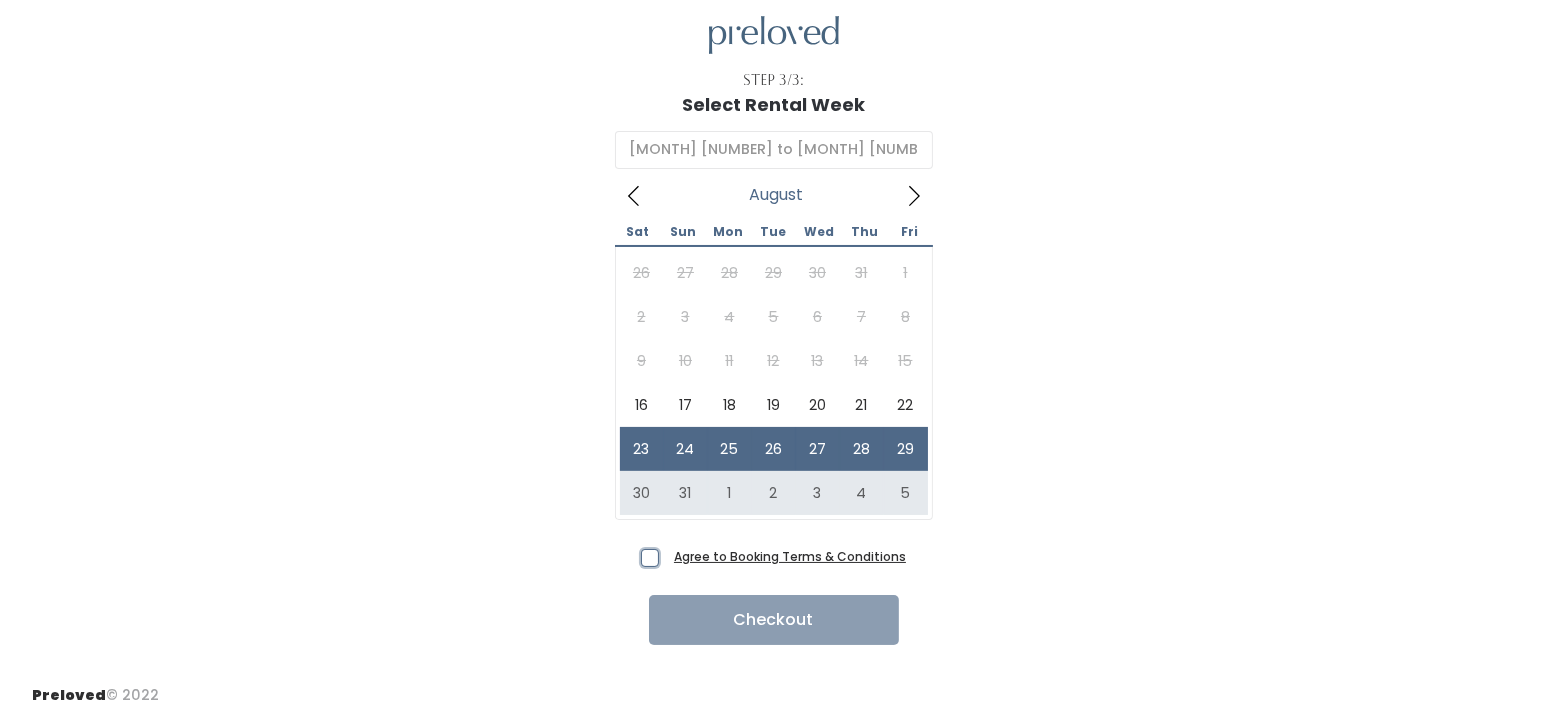 checkbox on "true" 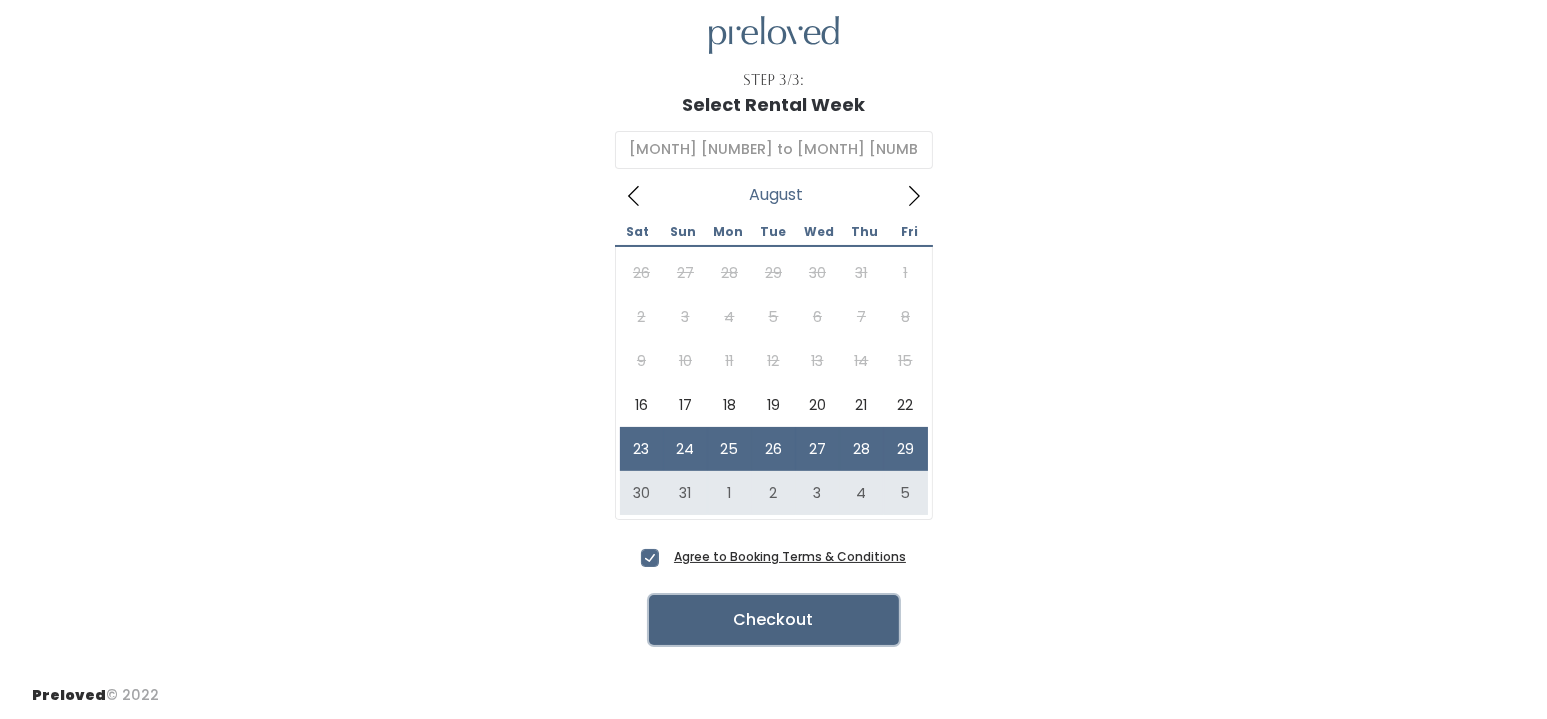 click on "Checkout" at bounding box center (774, 620) 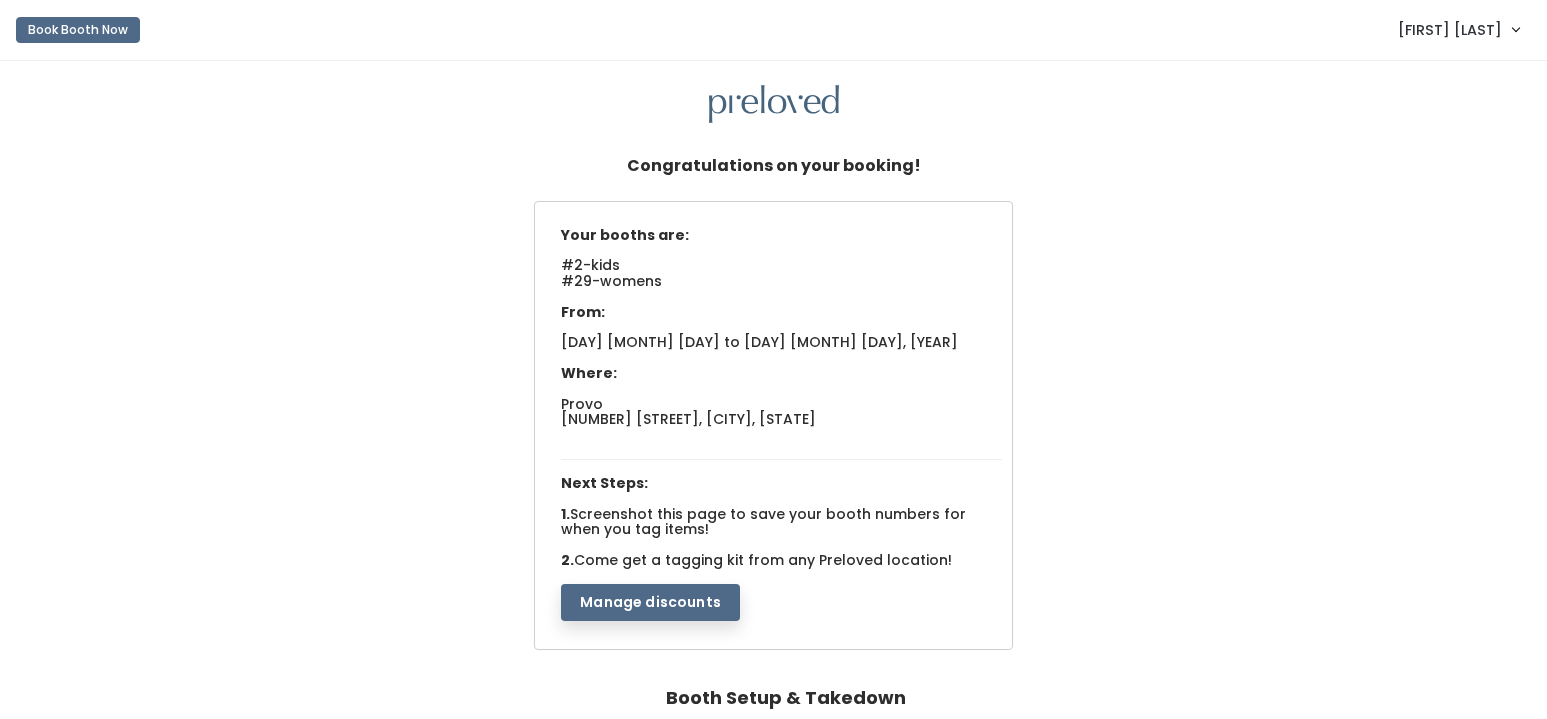 scroll, scrollTop: 0, scrollLeft: 0, axis: both 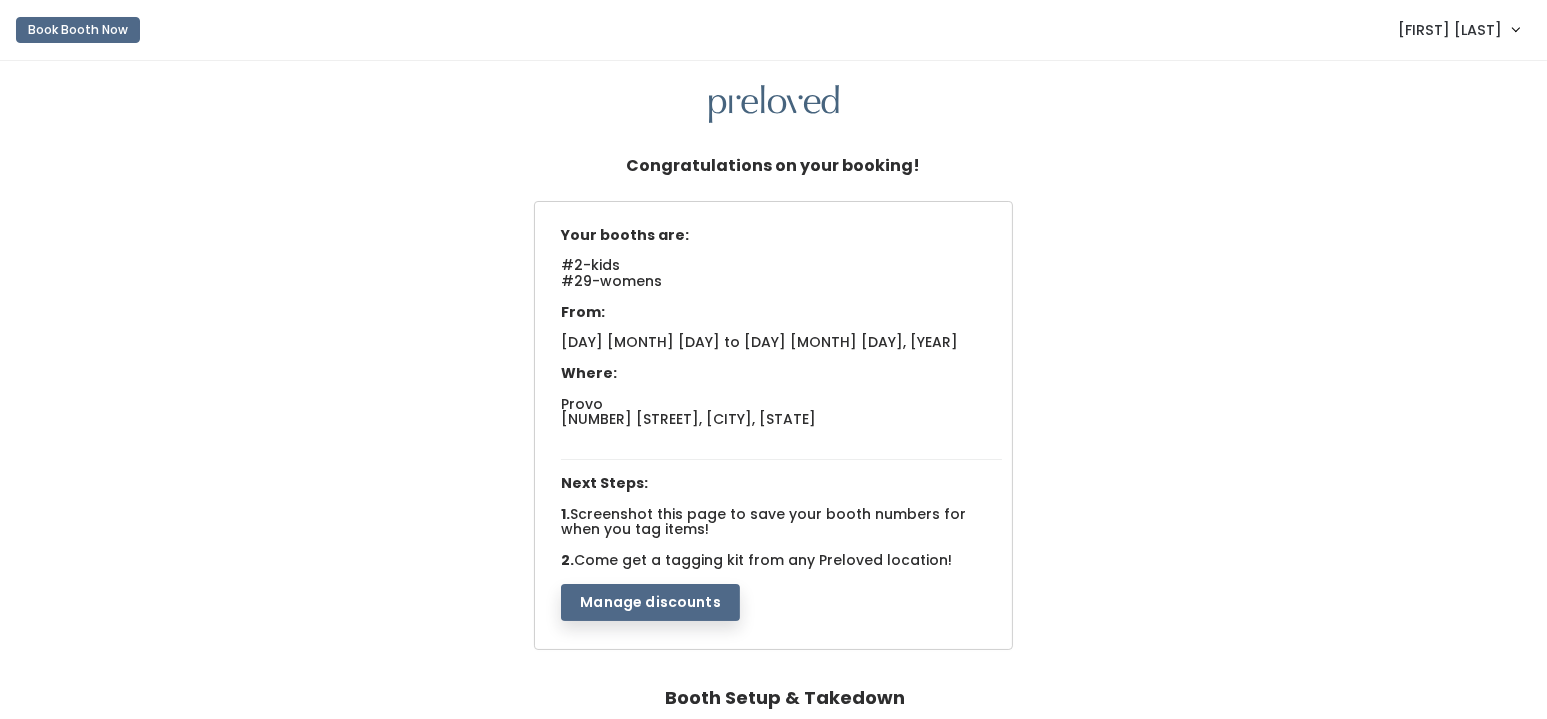 click on "Your booths are:
#2-kids
#29-womens
From:
Sat. Aug 23 to Fri. Aug 29, 2025
Where:
Provo
[NUMBER] [STREET], [CITY], [STATE]" at bounding box center (773, 428) 